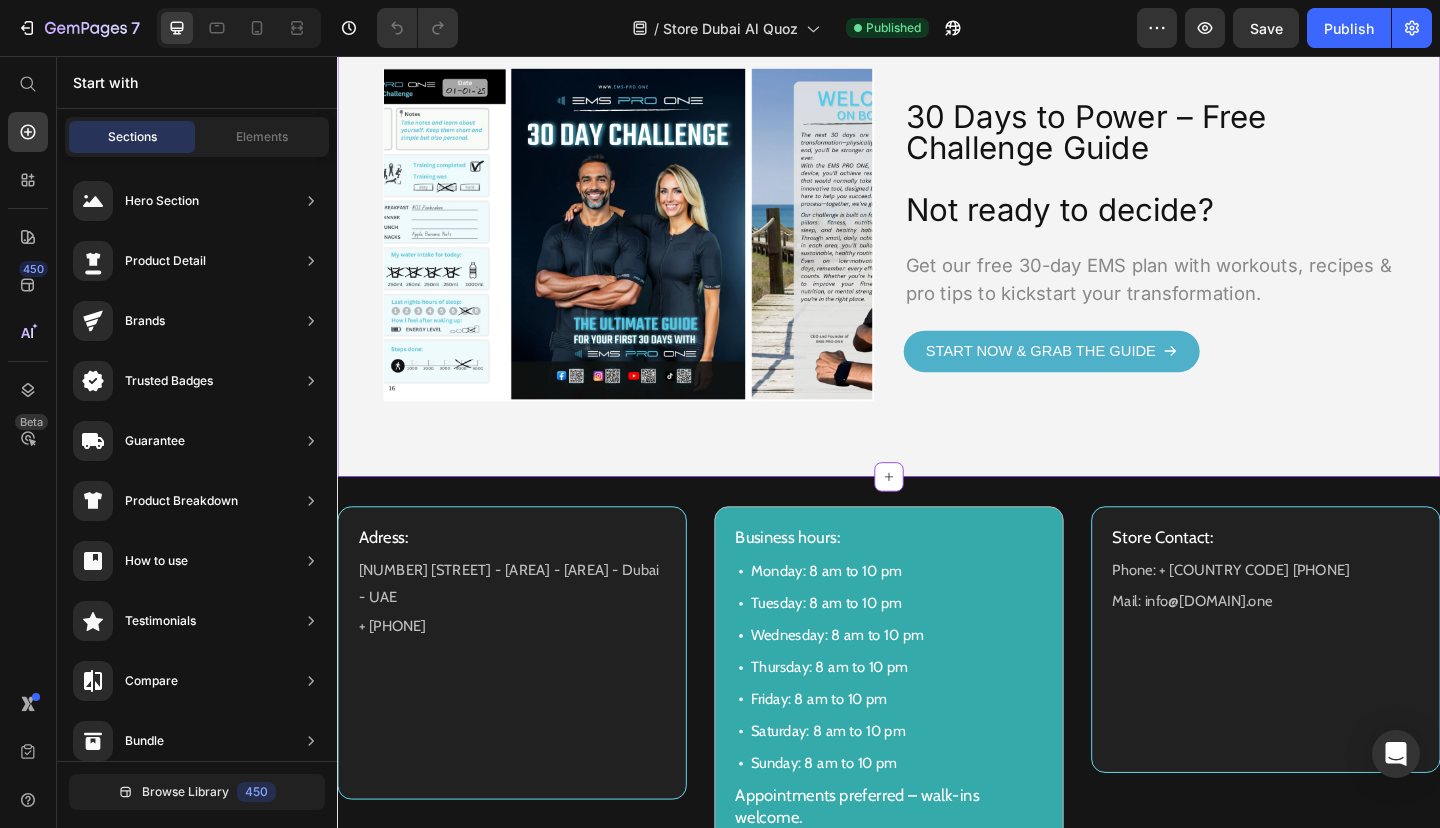 scroll, scrollTop: 4140, scrollLeft: 0, axis: vertical 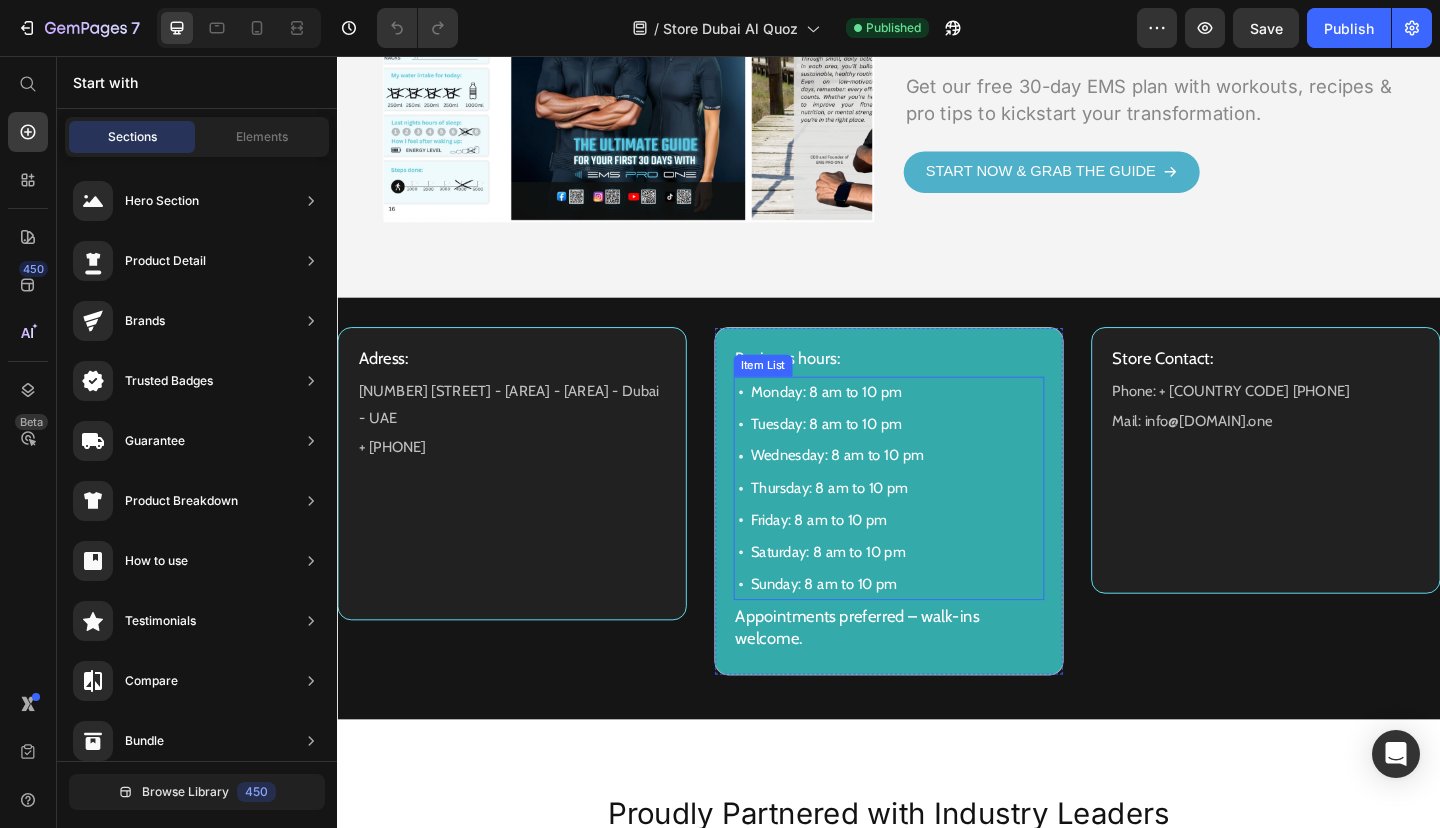 click on "Monday: 8 am to 10 pm" at bounding box center (881, 422) 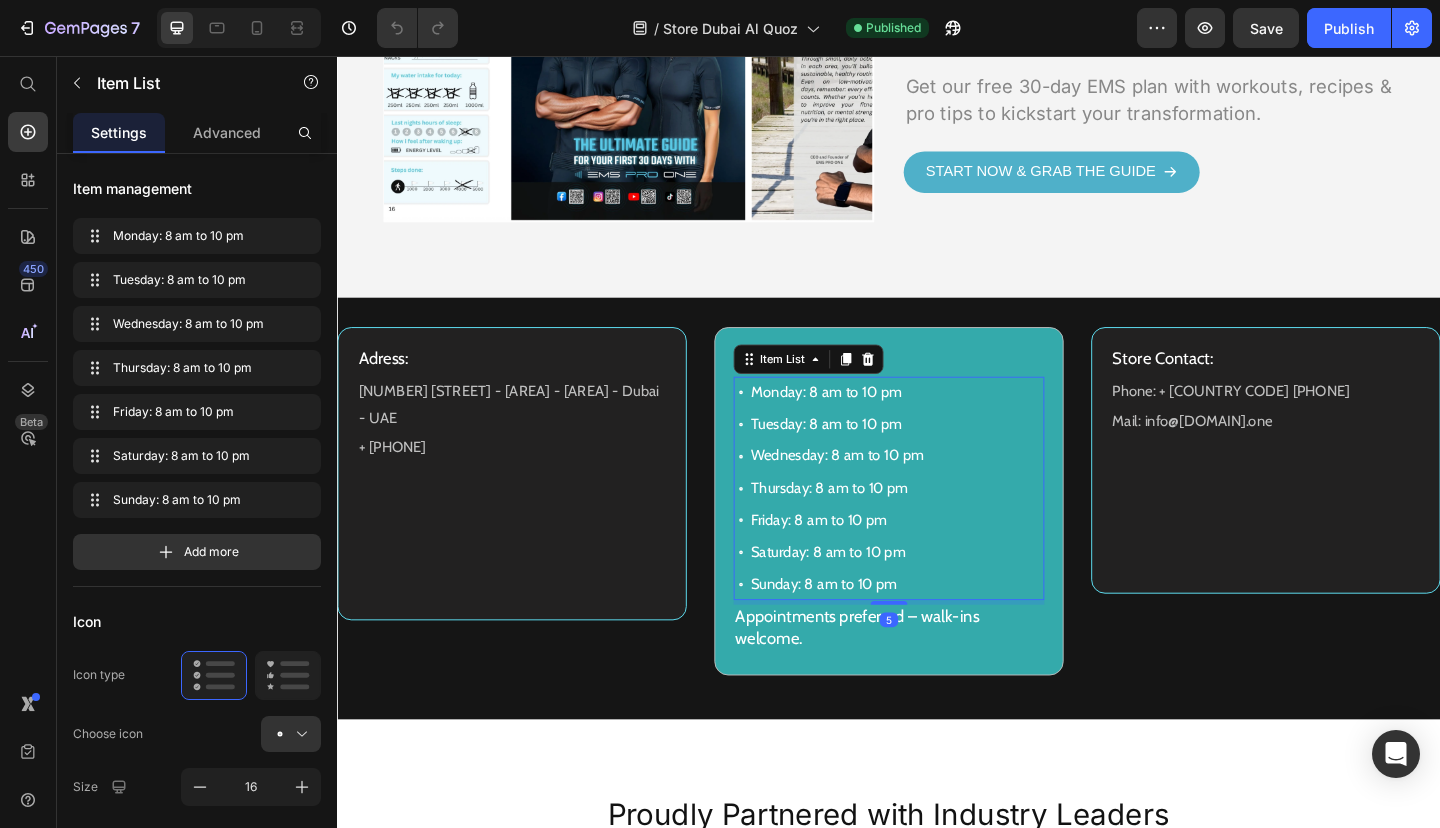 click on "Monday: 8 am to 10 pm" at bounding box center [881, 422] 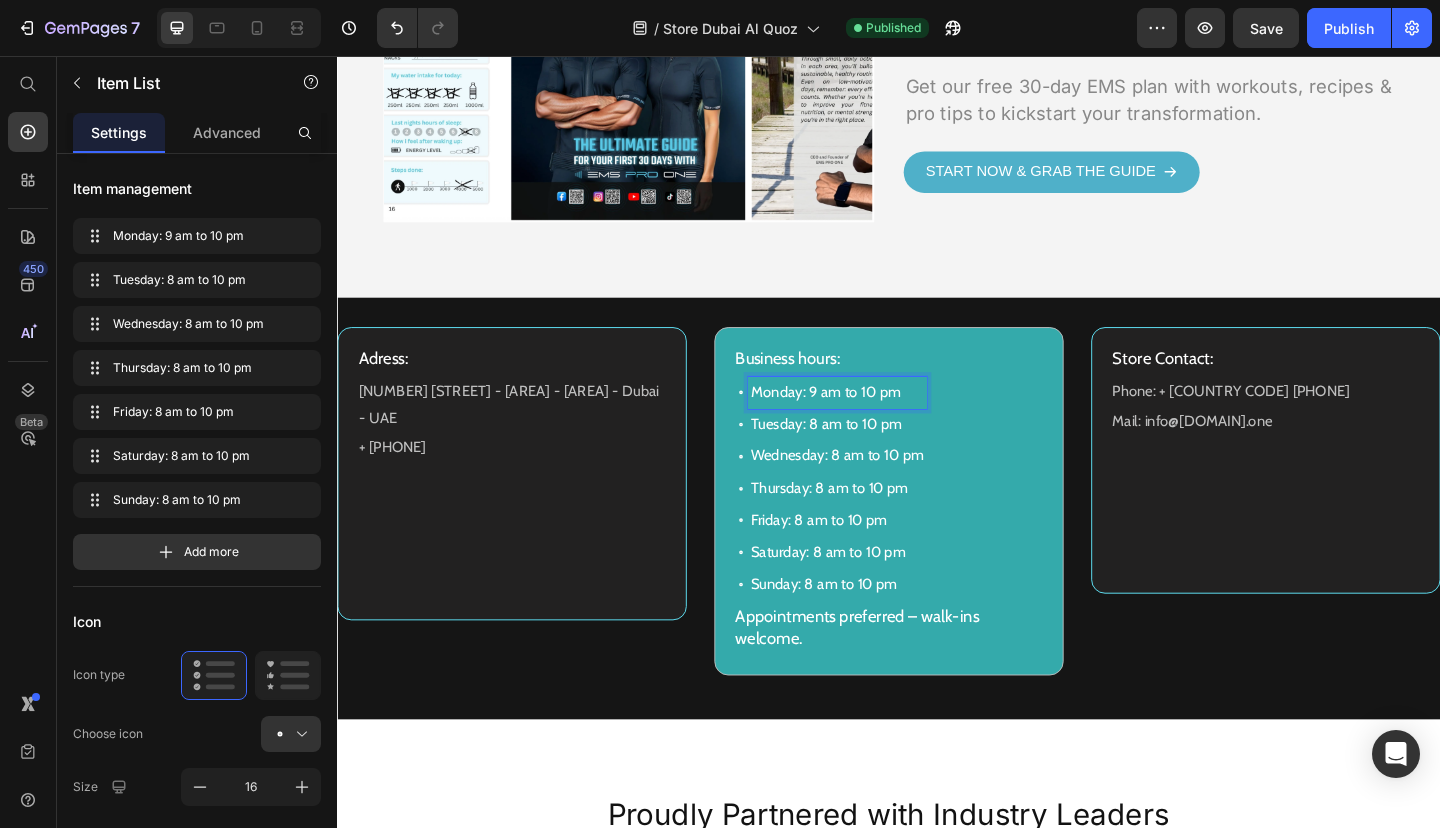 click on "Monday: 9 am to 10 pm" at bounding box center (881, 422) 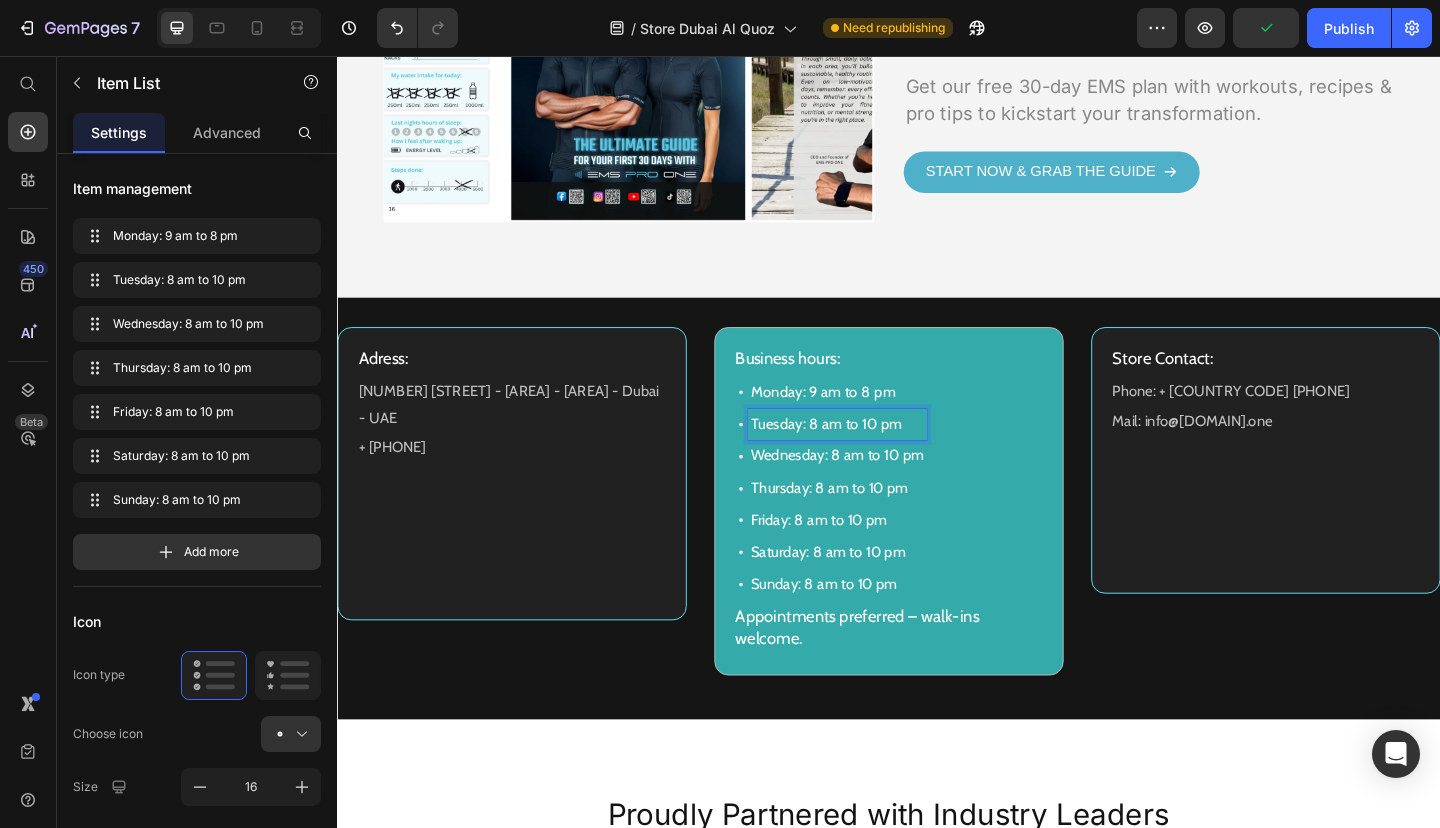 click on "Tuesday: 8 am to 10 pm" at bounding box center [881, 457] 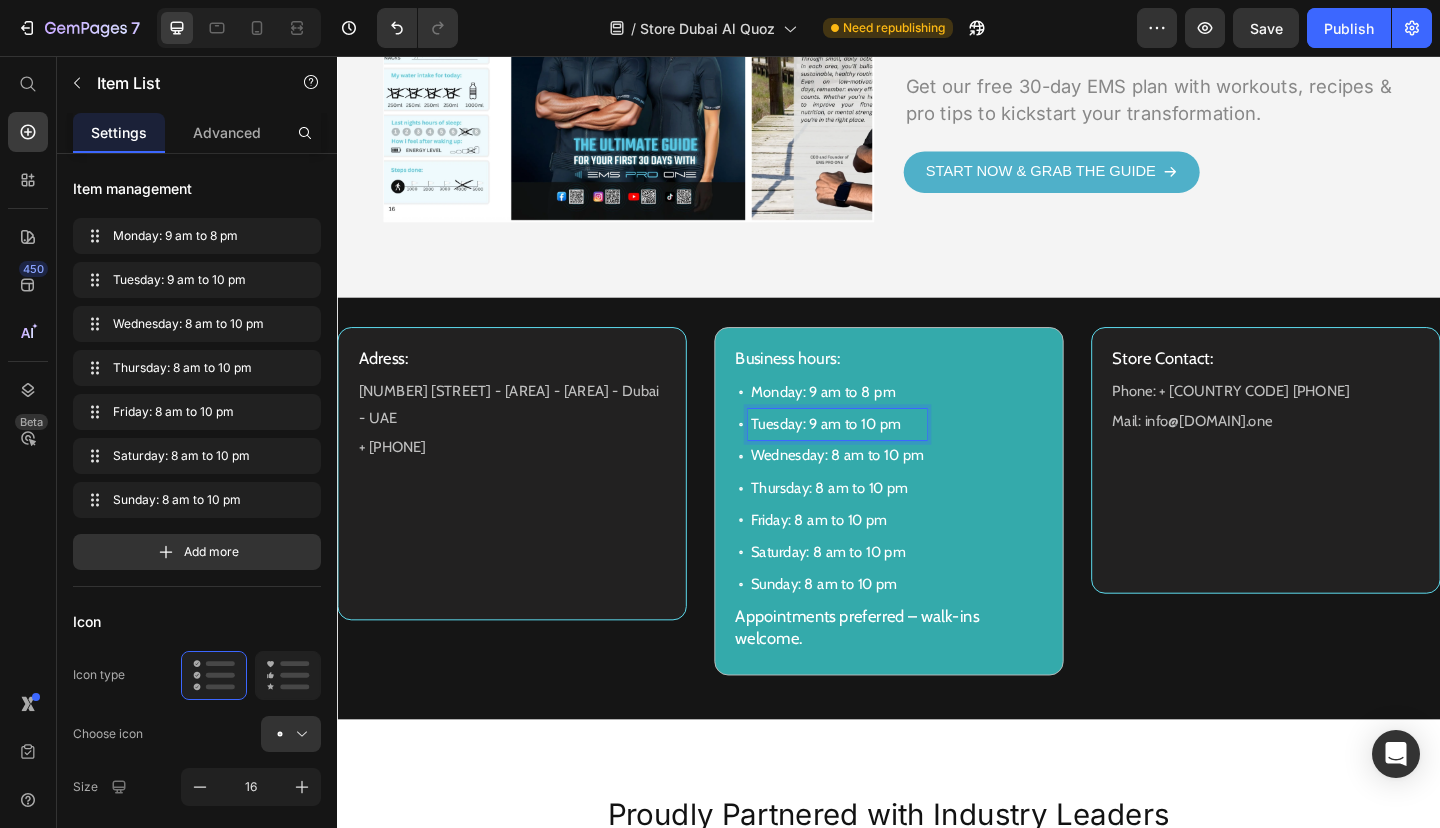 click on "Tuesday: 9 am to 10 pm" at bounding box center [881, 457] 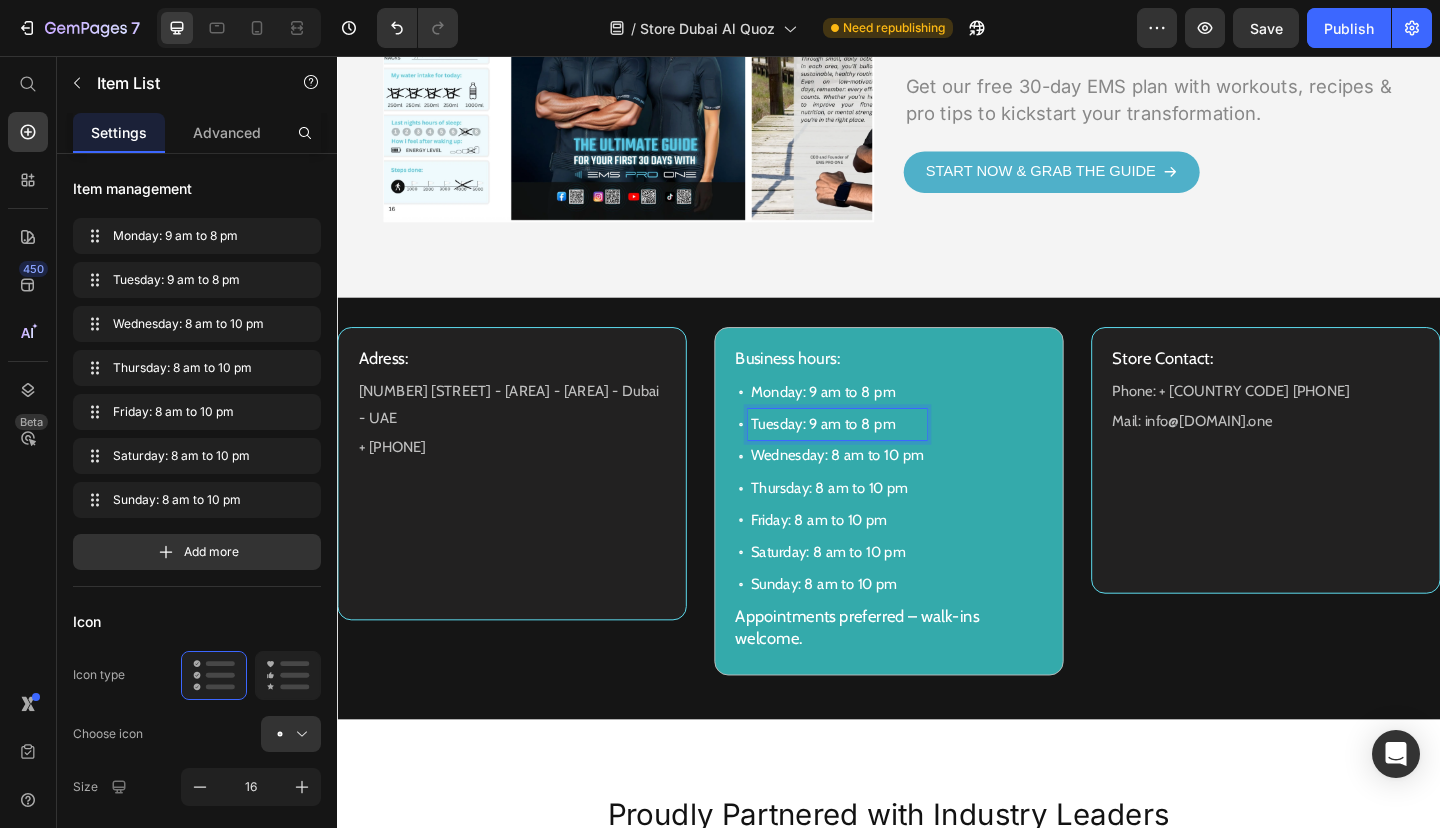 scroll, scrollTop: 4172, scrollLeft: 0, axis: vertical 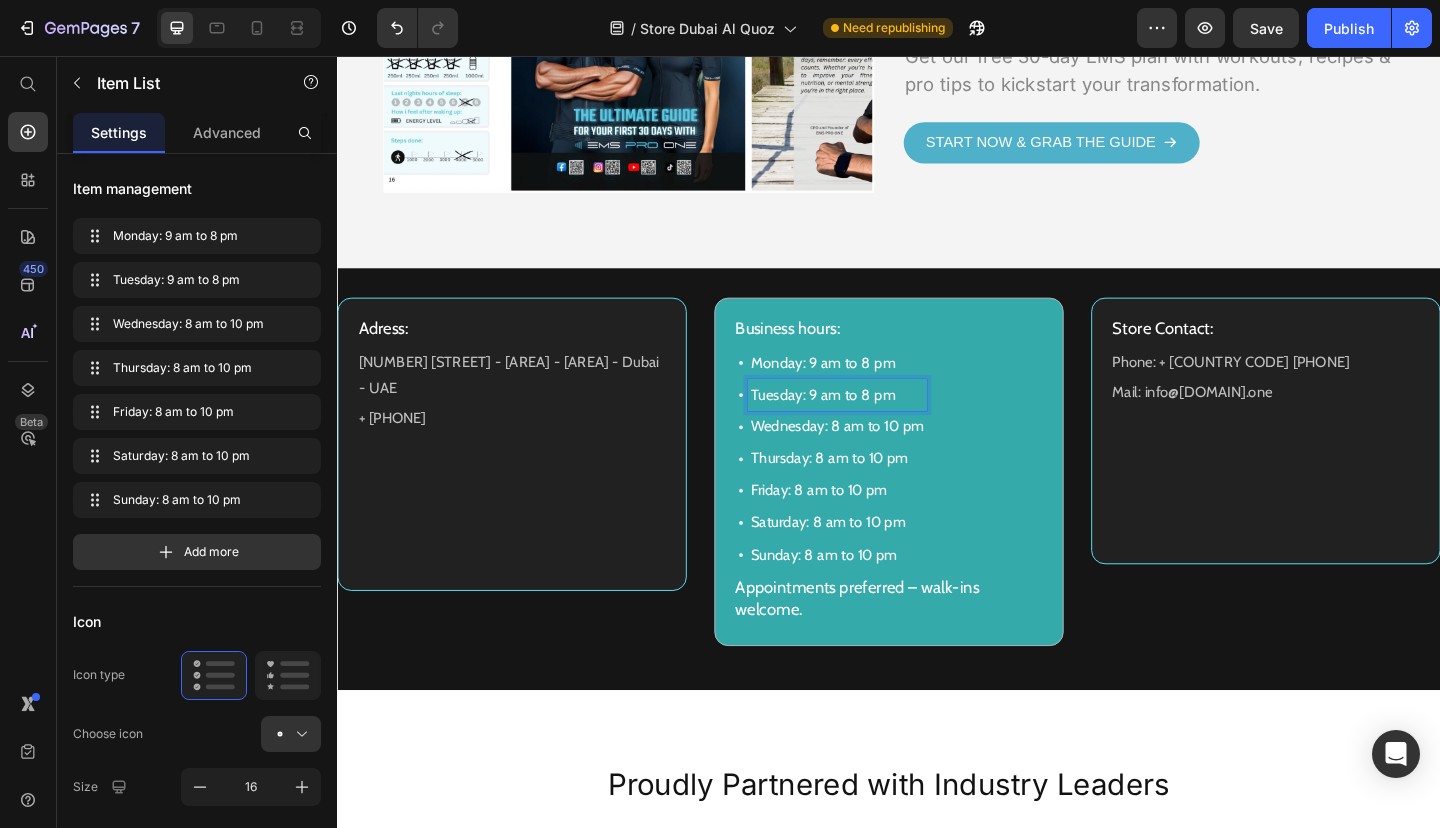 click on "Tuesday: 9 am to 8 pm" at bounding box center (881, 425) 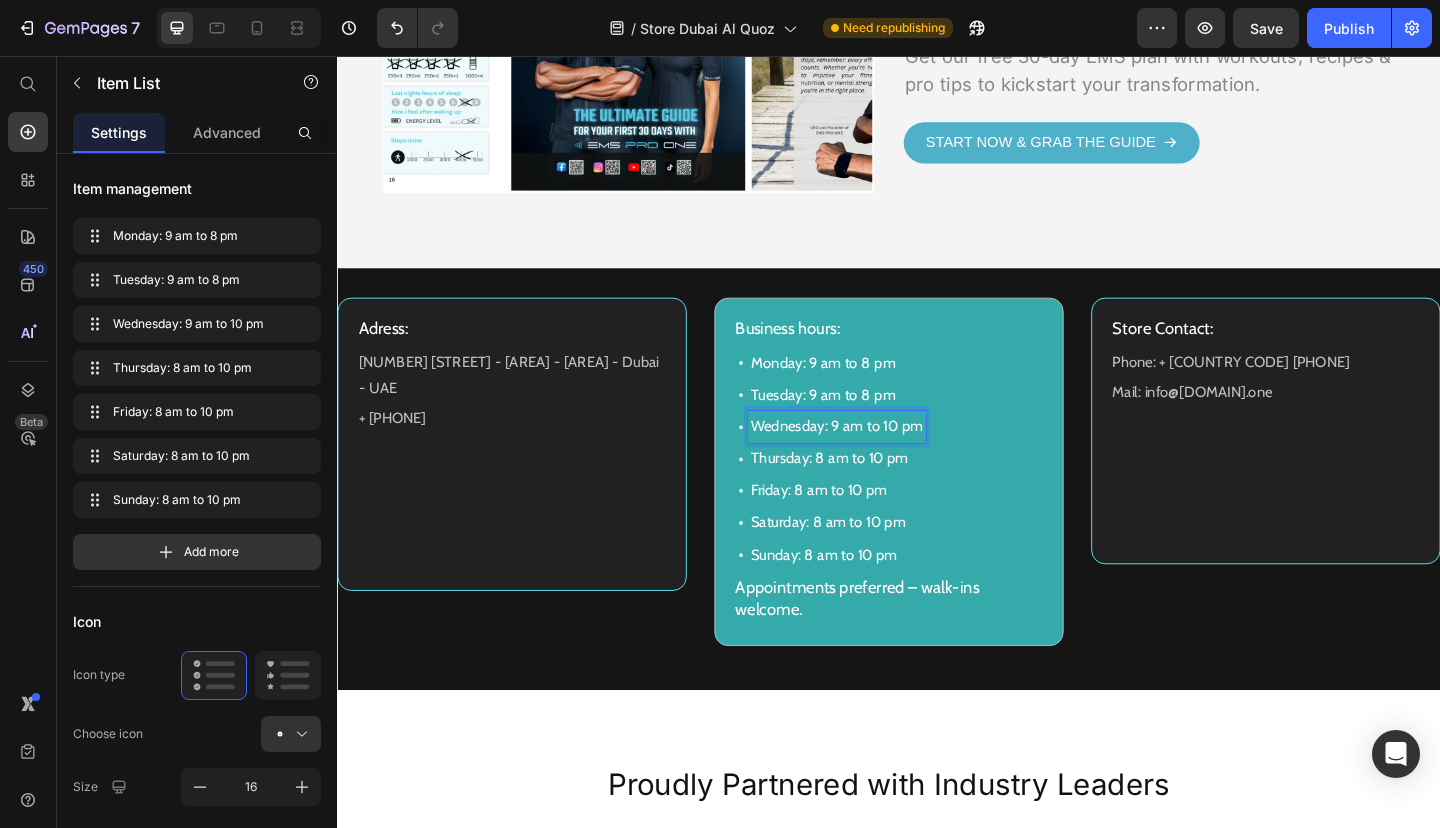 click on "Wednesday: 9 am to 10 pm" at bounding box center [880, 459] 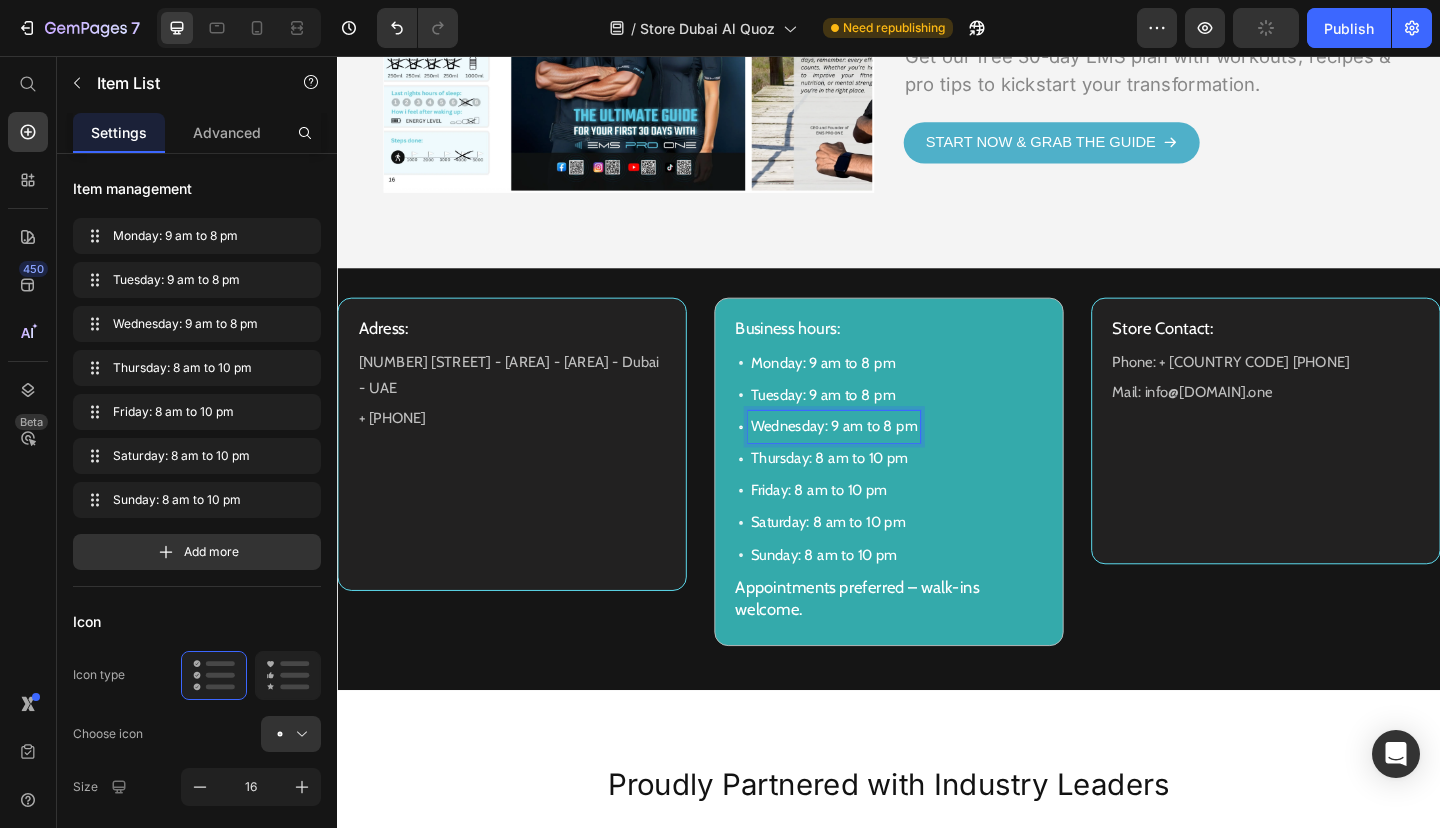 click on "Thursday: 8 am to 10 pm" at bounding box center [877, 494] 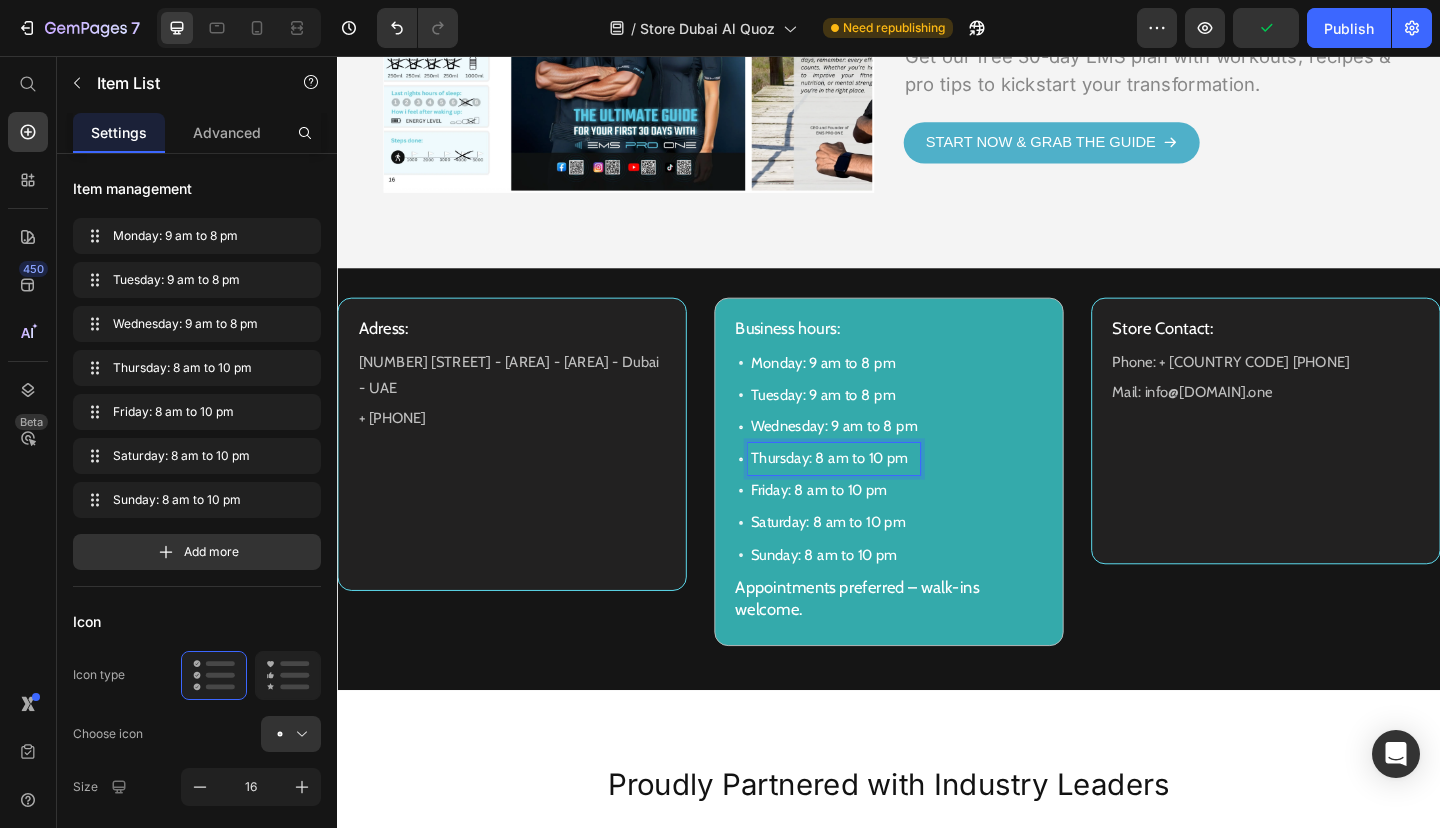 click on "Thursday: 8 am to 10 pm" at bounding box center (877, 494) 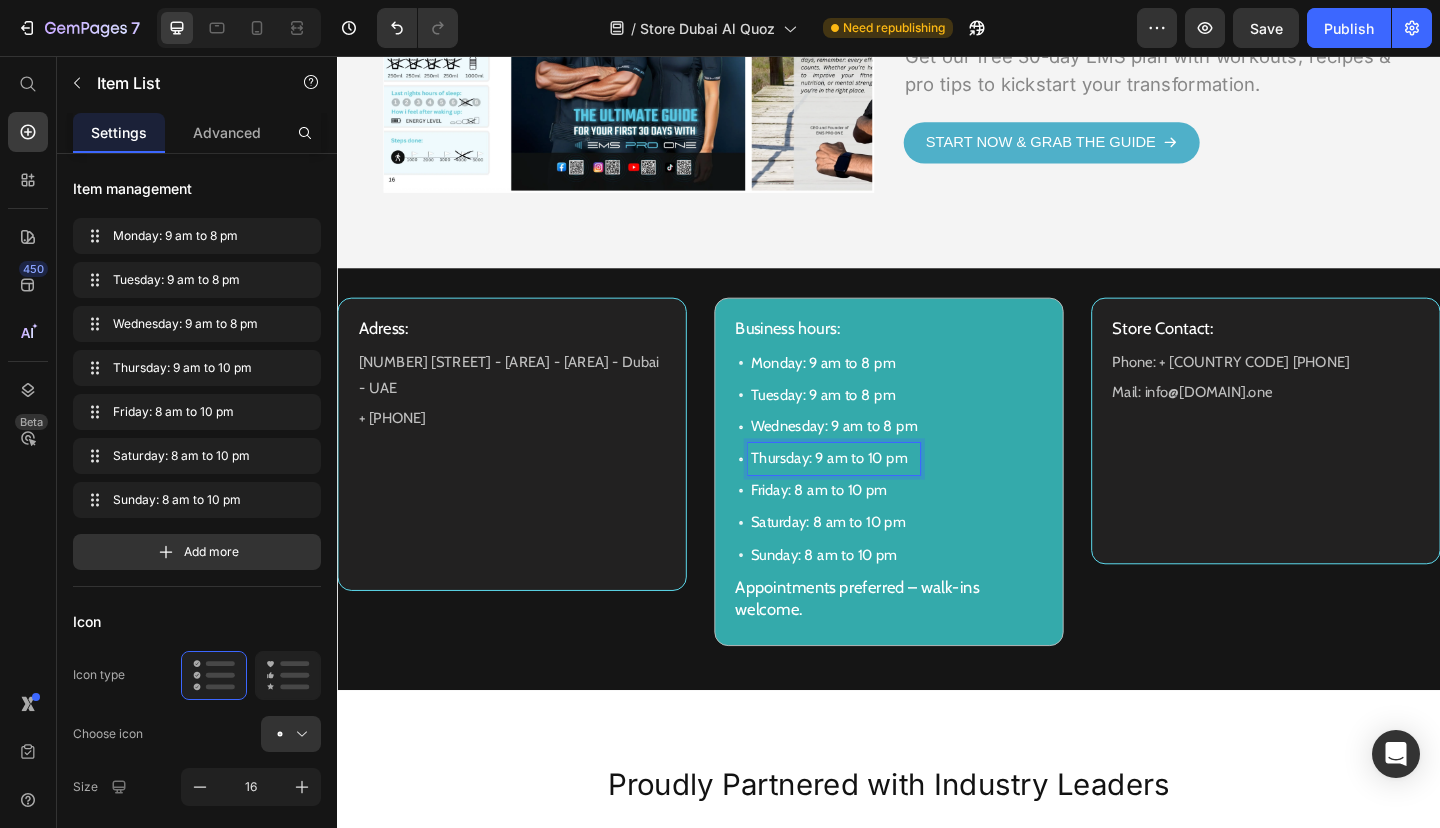 click on "Thursday: 9 am to 10 pm" at bounding box center [877, 494] 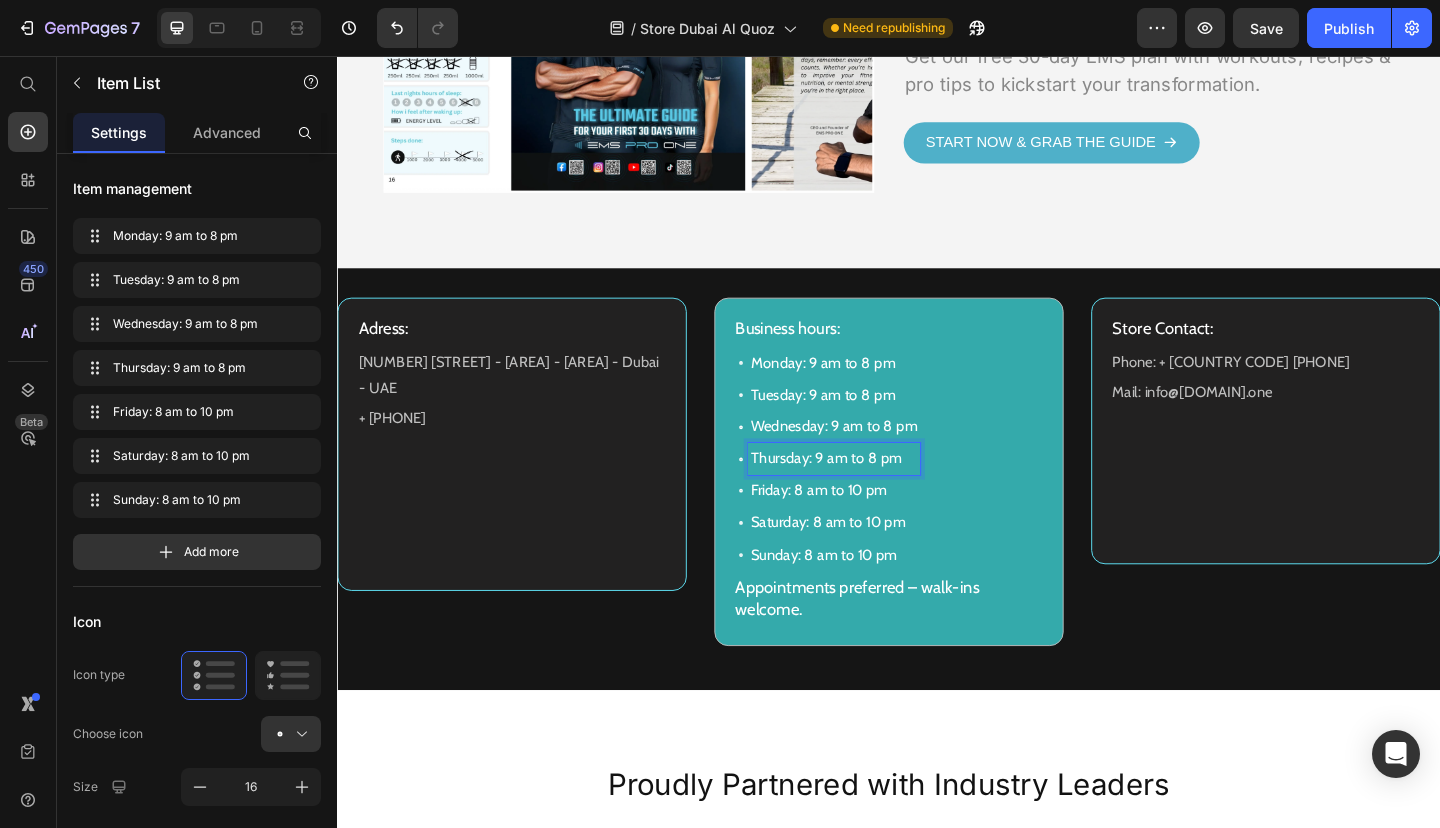 click on "Friday: 8 am to 10 pm" at bounding box center (877, 529) 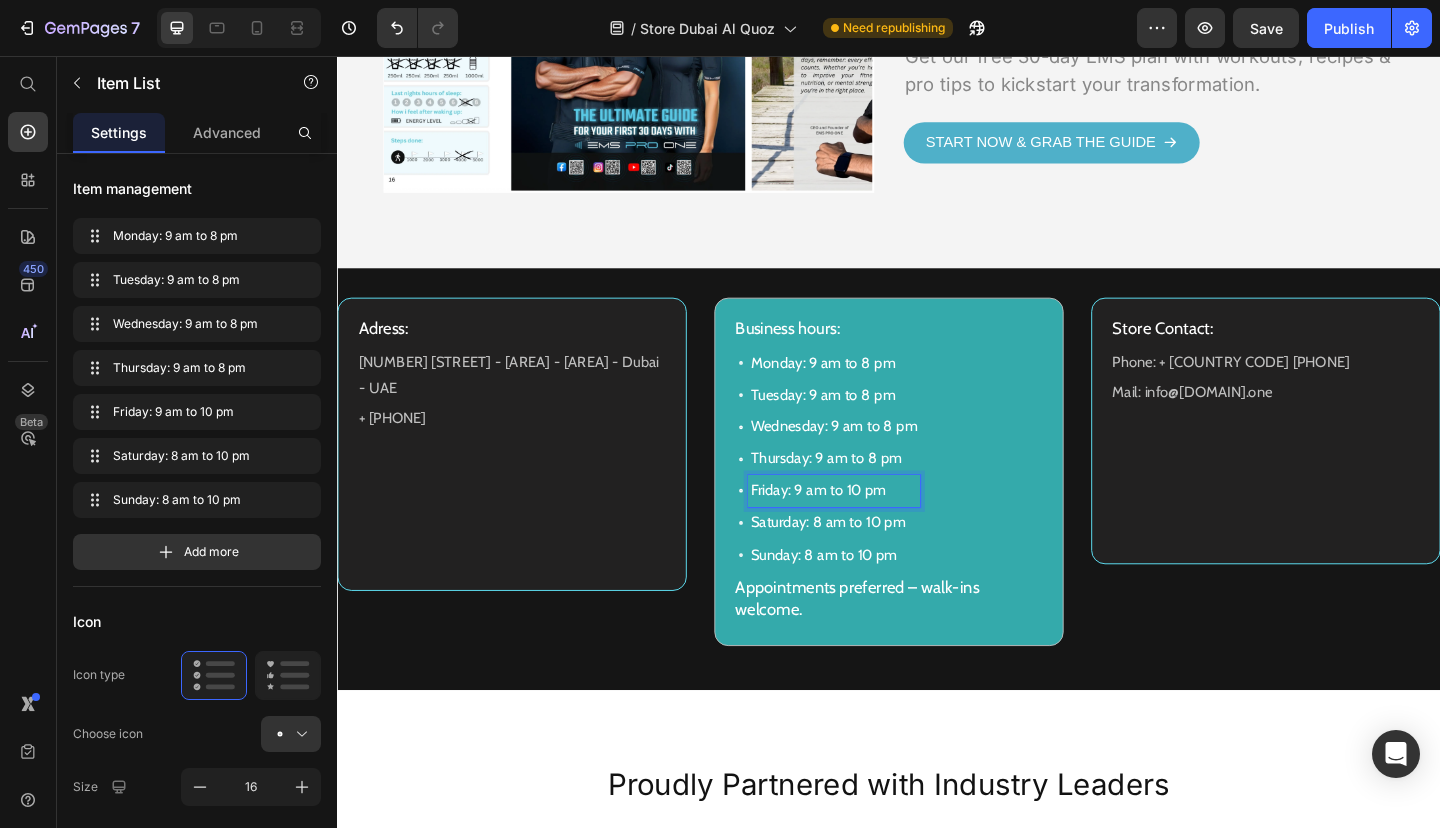 click on "Friday: 9 am to 10 pm" at bounding box center [877, 529] 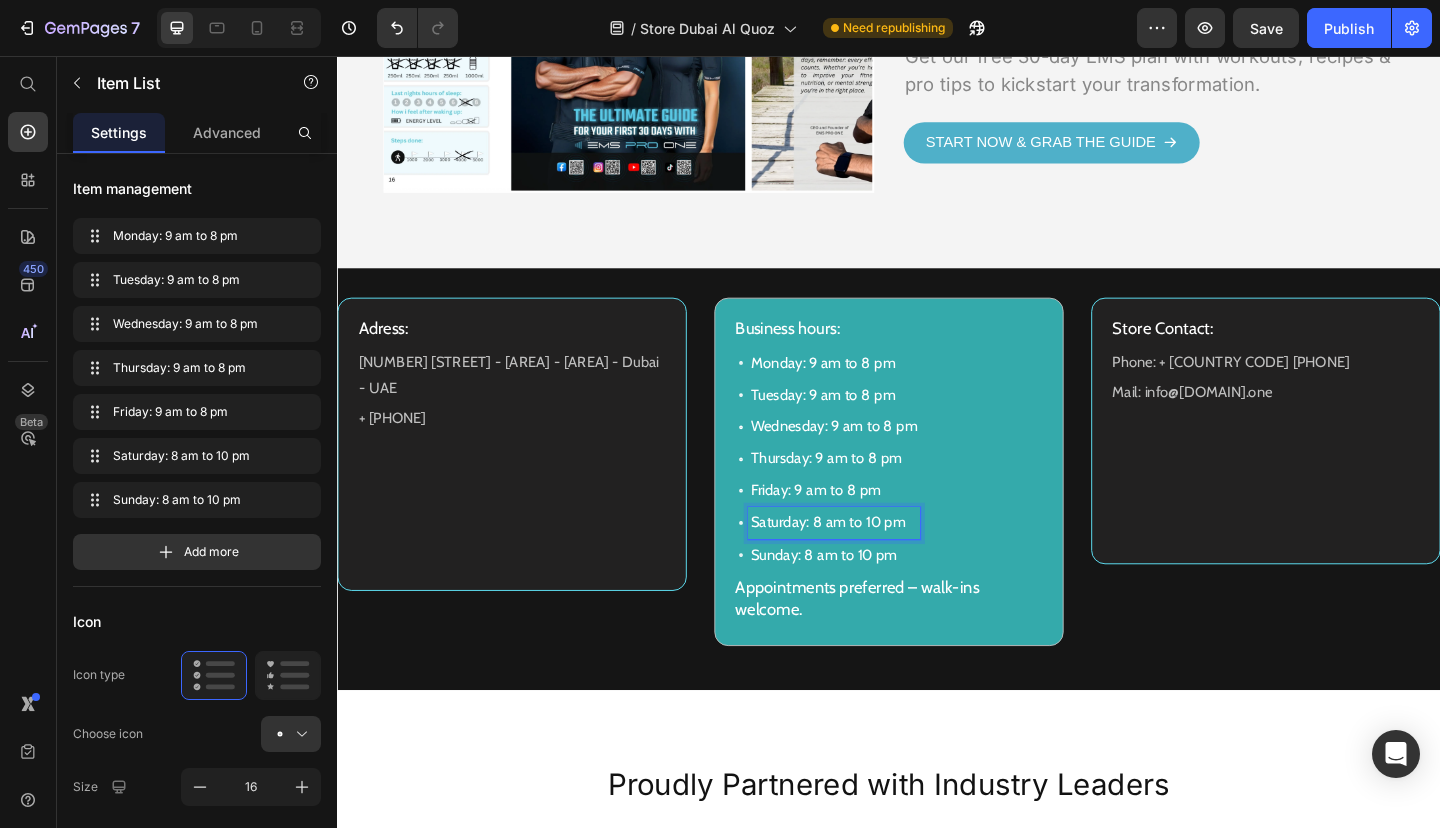 click on "Saturday: 8 am to 10 pm" at bounding box center (877, 564) 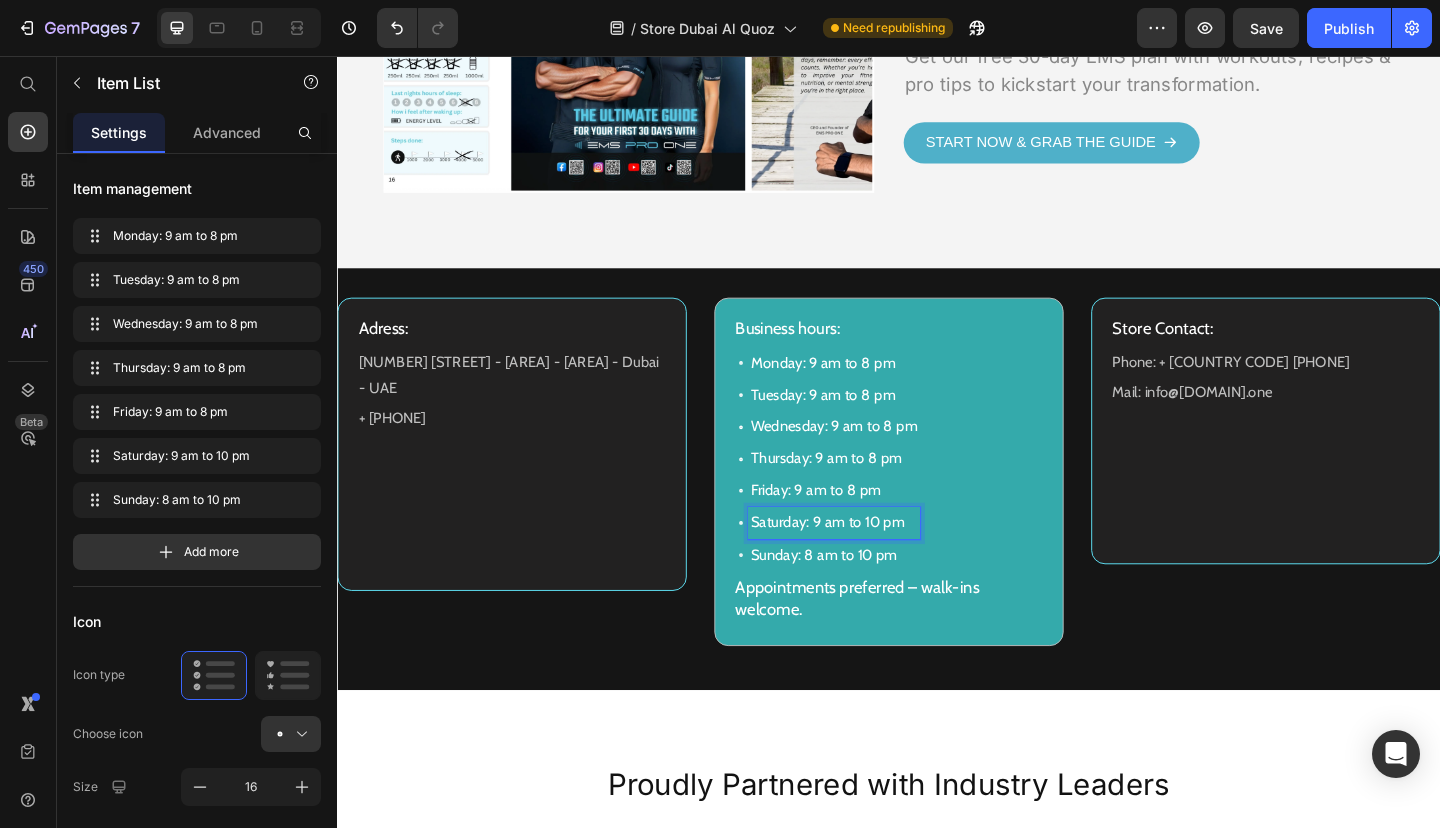 click on "Saturday: 9 am to 10 pm" at bounding box center (877, 564) 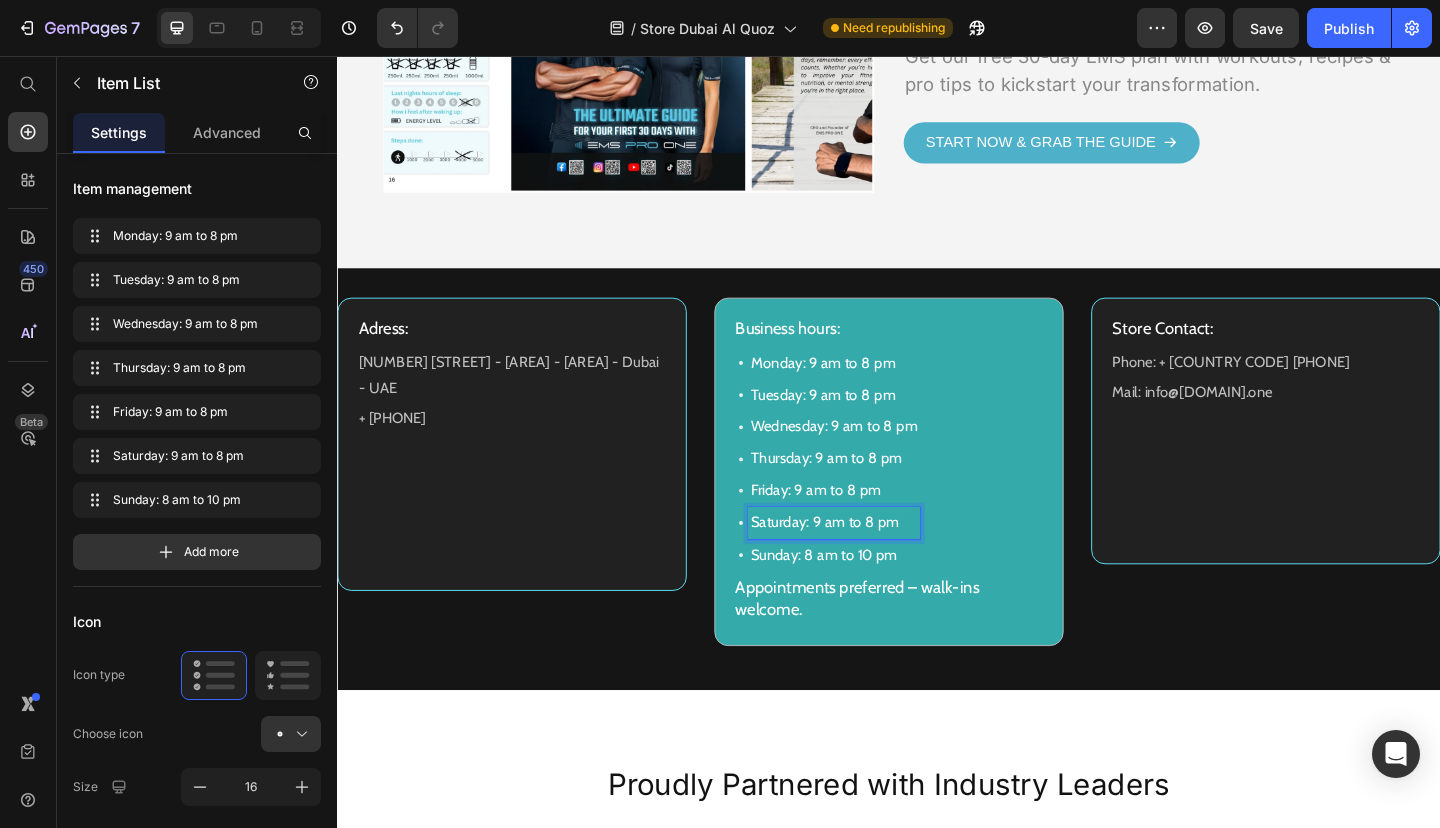click on "Sunday: 8 am to 10 pm" at bounding box center (877, 599) 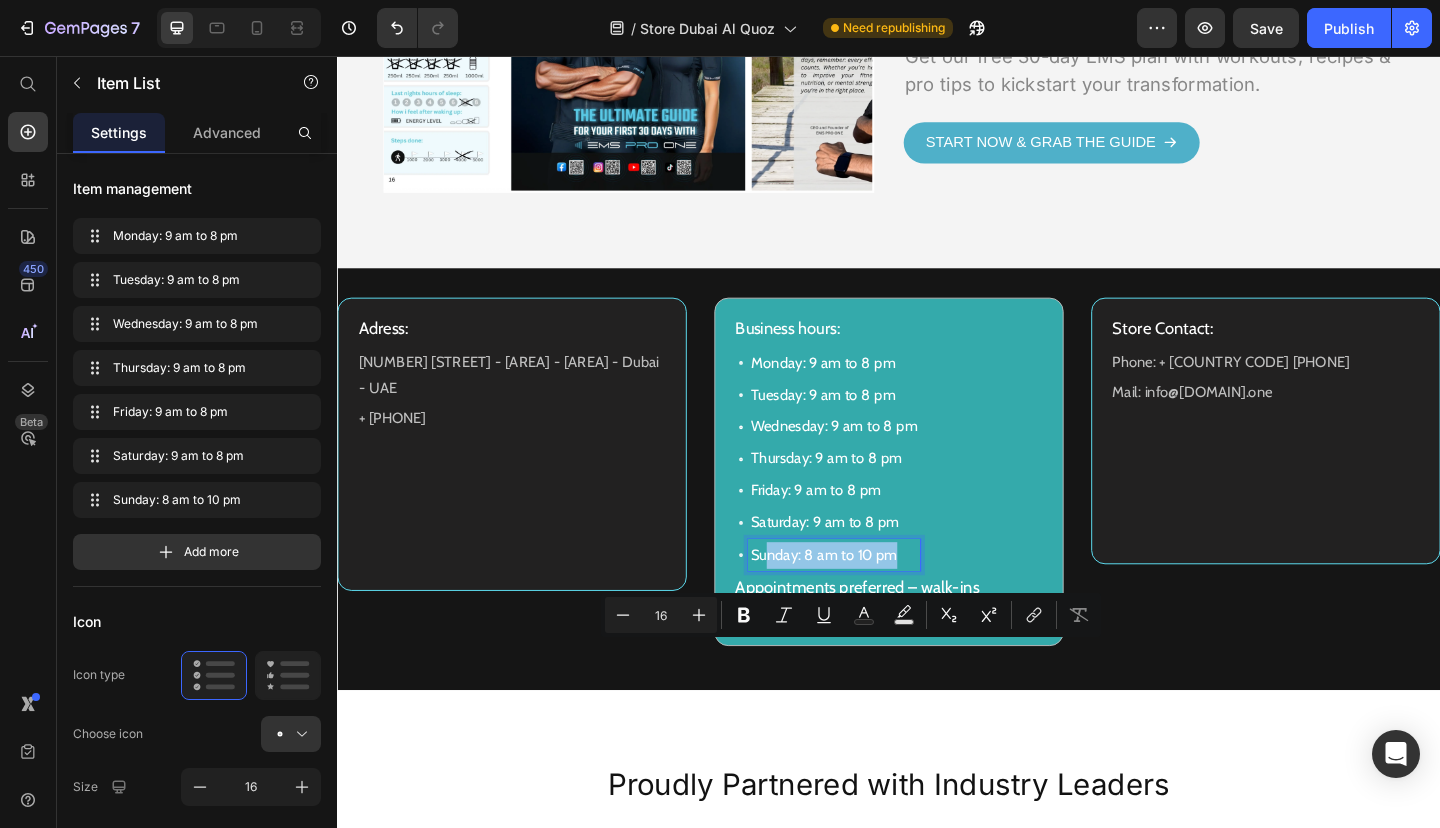 drag, startPoint x: 953, startPoint y: 708, endPoint x: 805, endPoint y: 703, distance: 148.08444 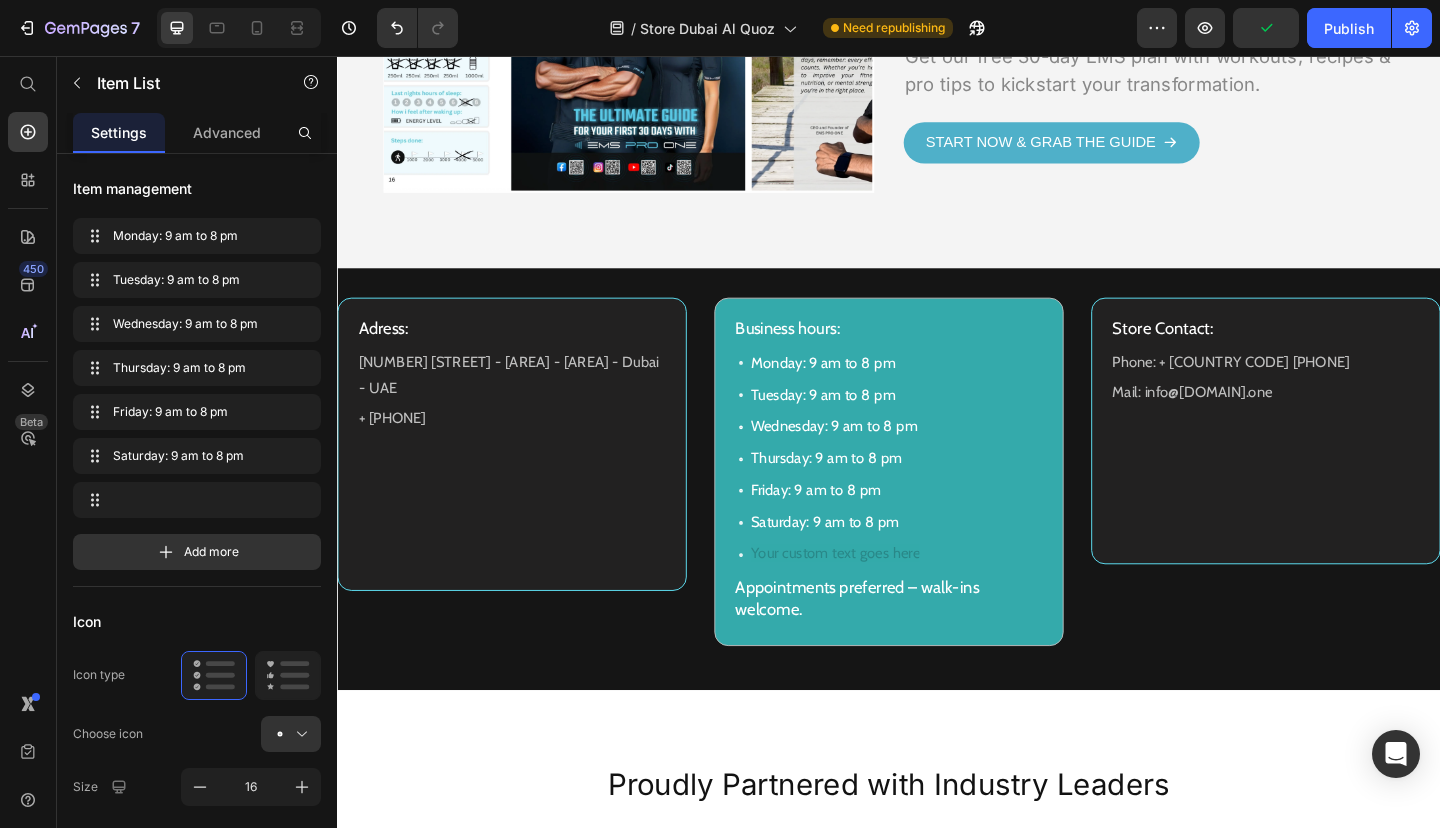 click on "Monday: 9 am to 8 pm
Tuesday: 9 am to 8 pm
Wednesday: 9 am to 8 pm
Thursday: 9 am to 8 pm
Friday: 9 am to 8 pm
Saturday: 9 am to 8 pm" at bounding box center (937, 495) 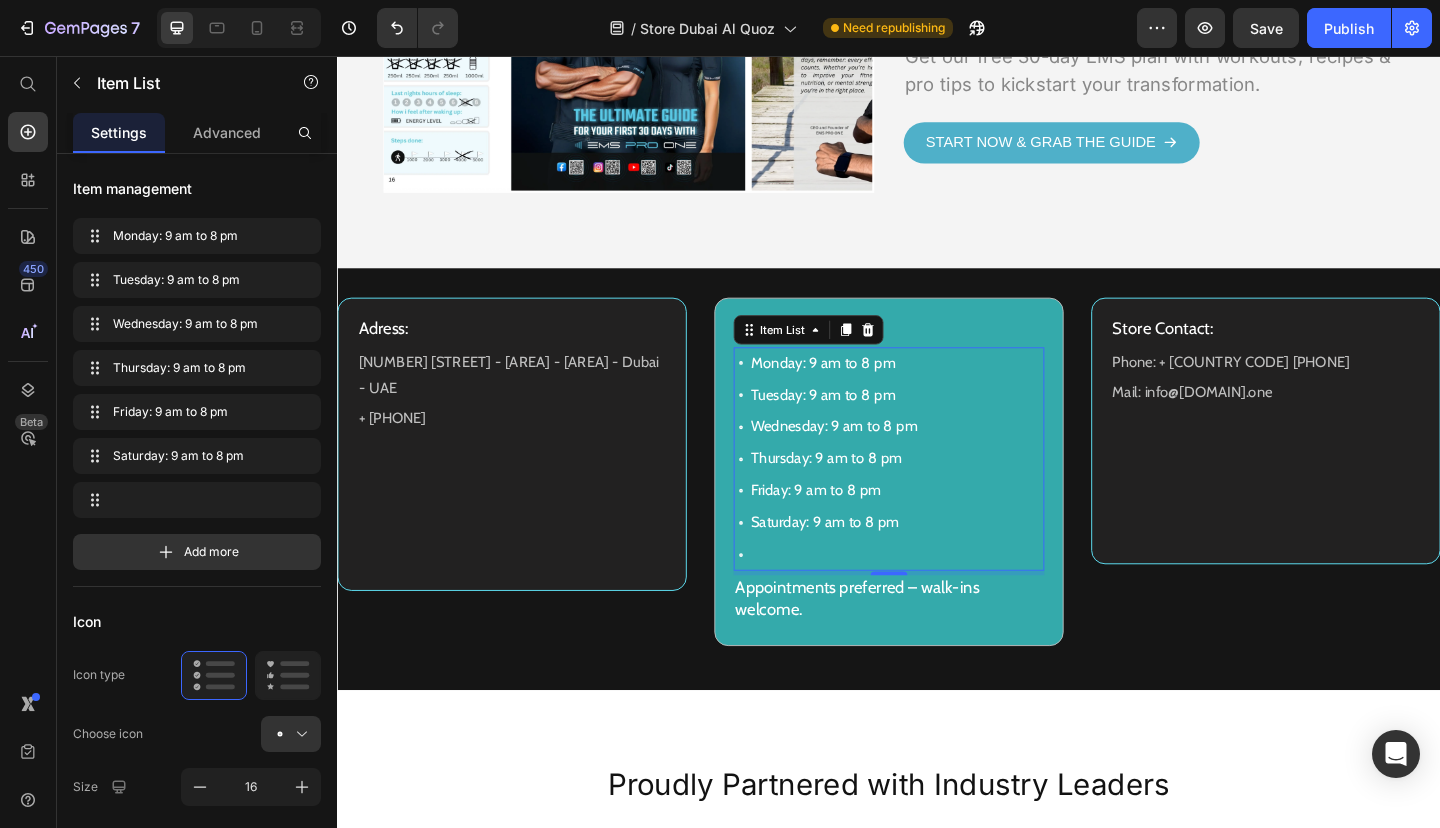 click 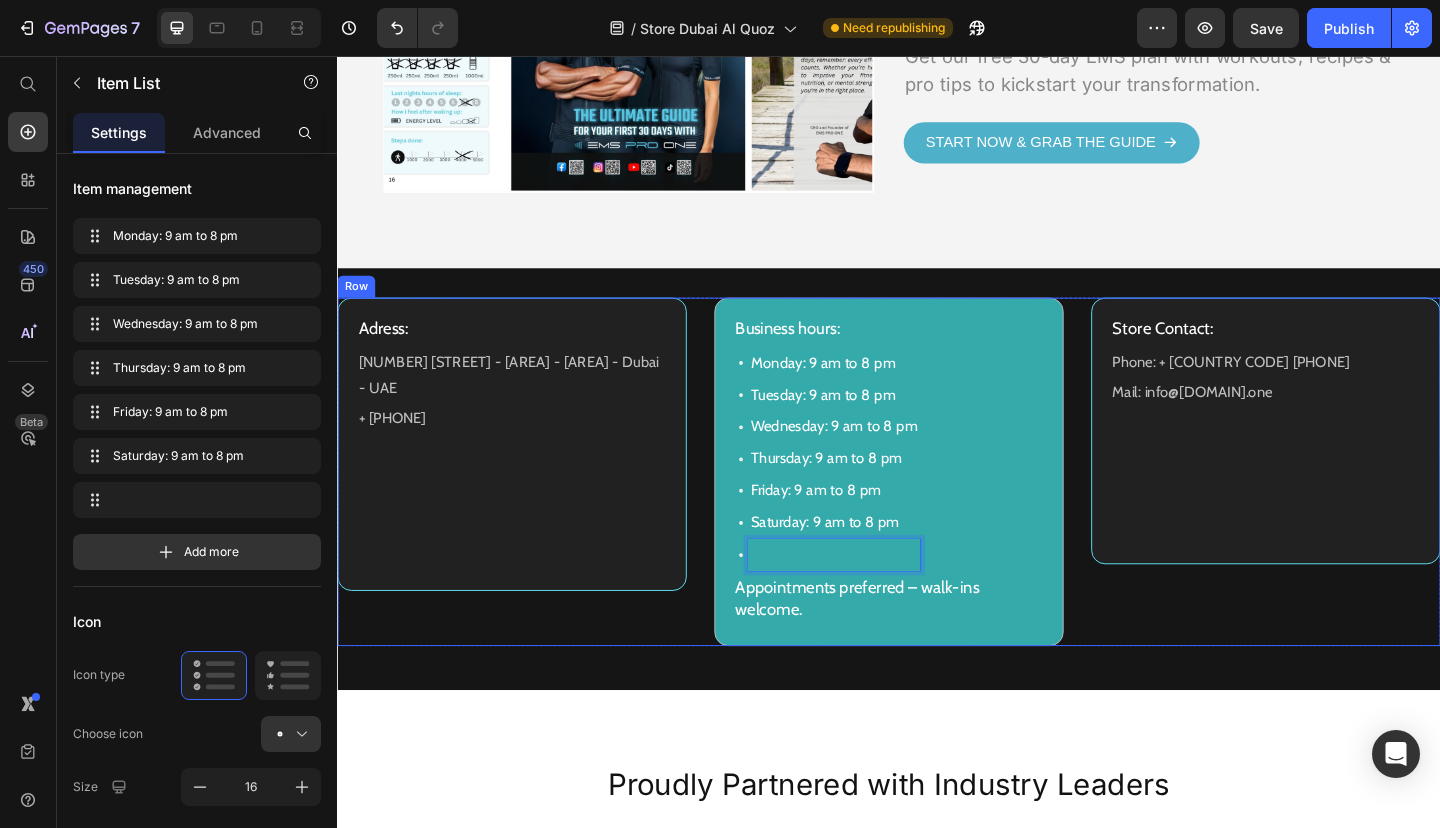 click on "Store Contact: Heading Phone: + [COUNTRY CODE] [PHONE] Text Block Mail: [EMAIL] Text Block Row" at bounding box center [1347, 508] 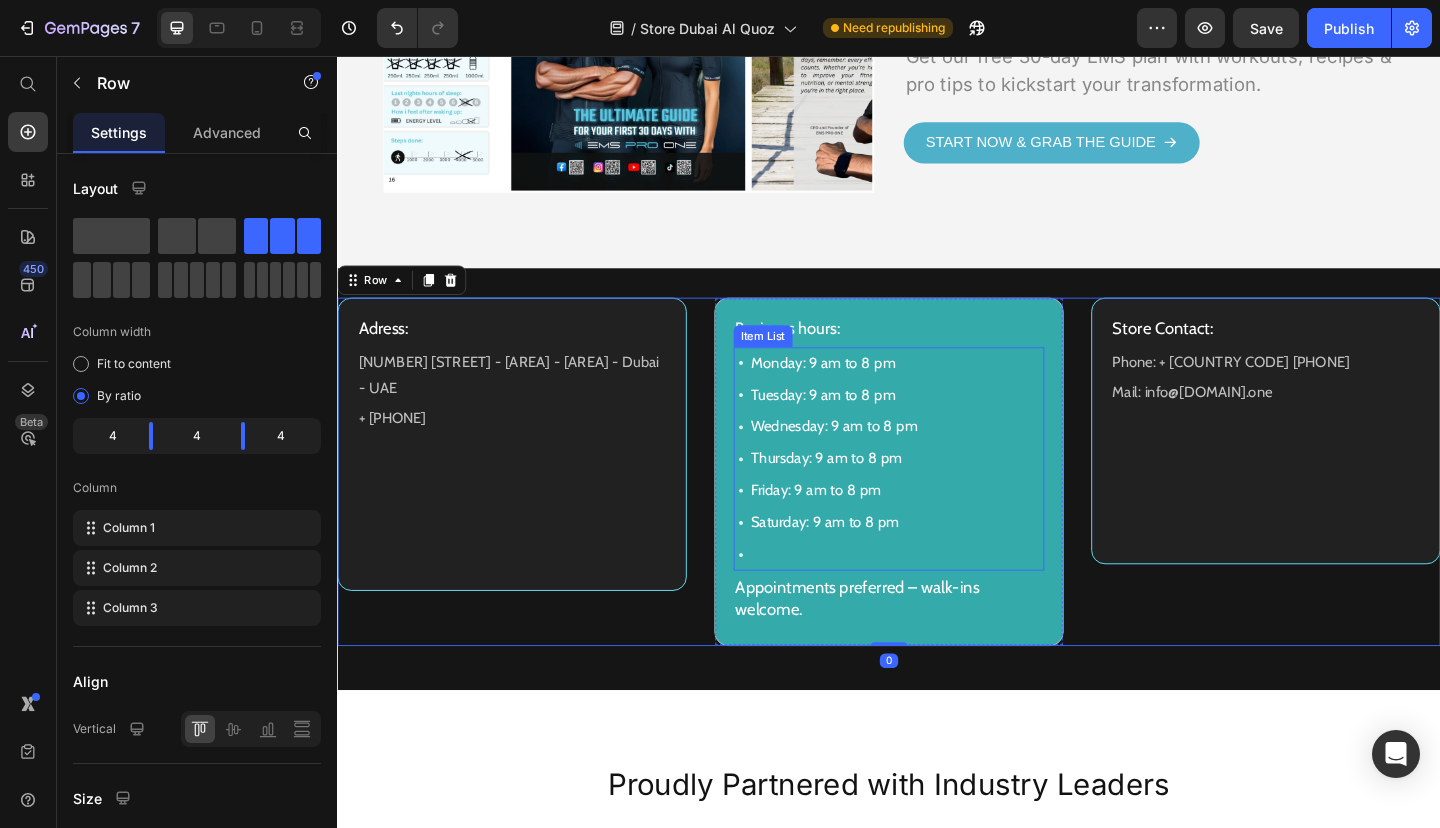 click 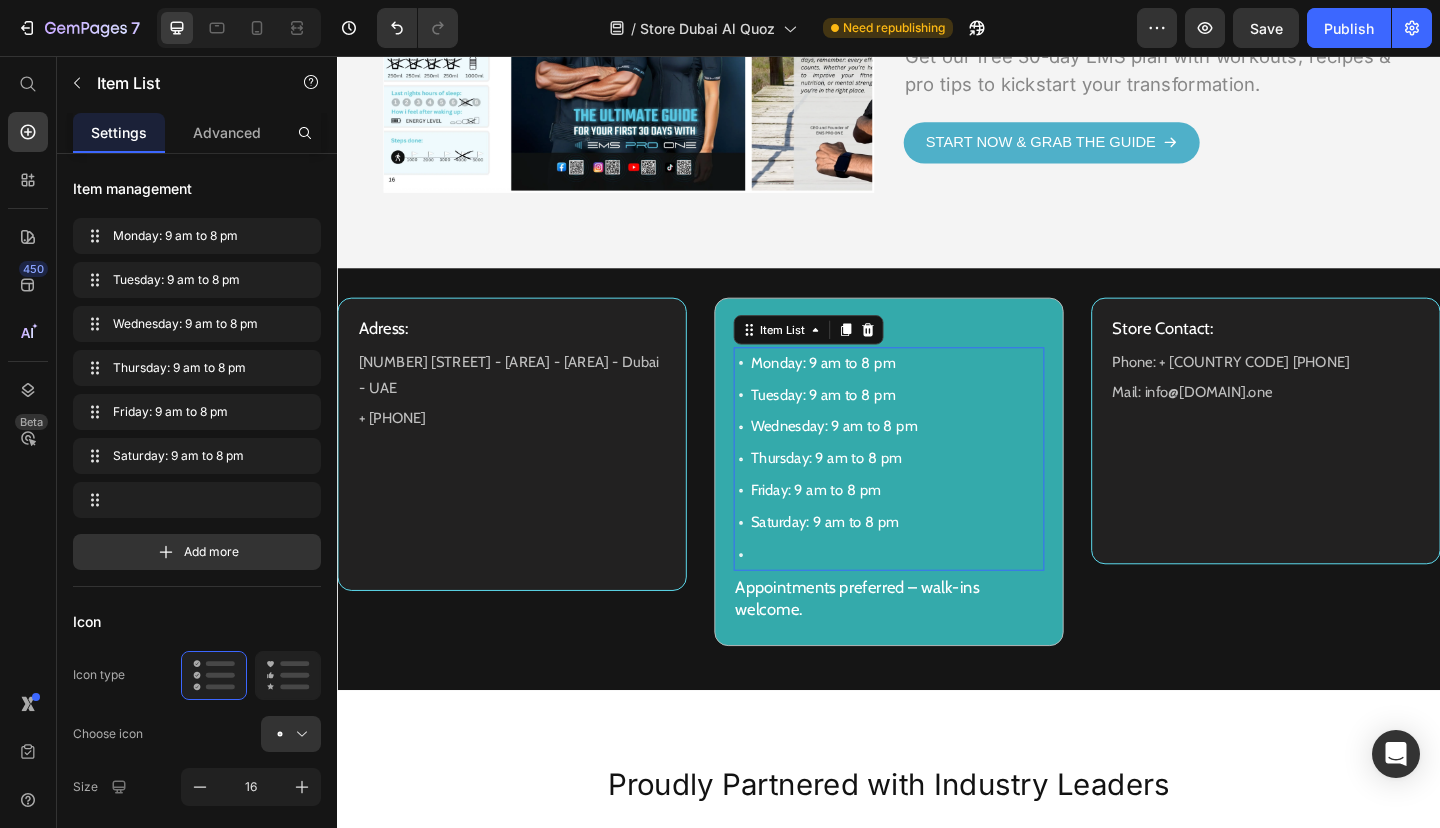 click 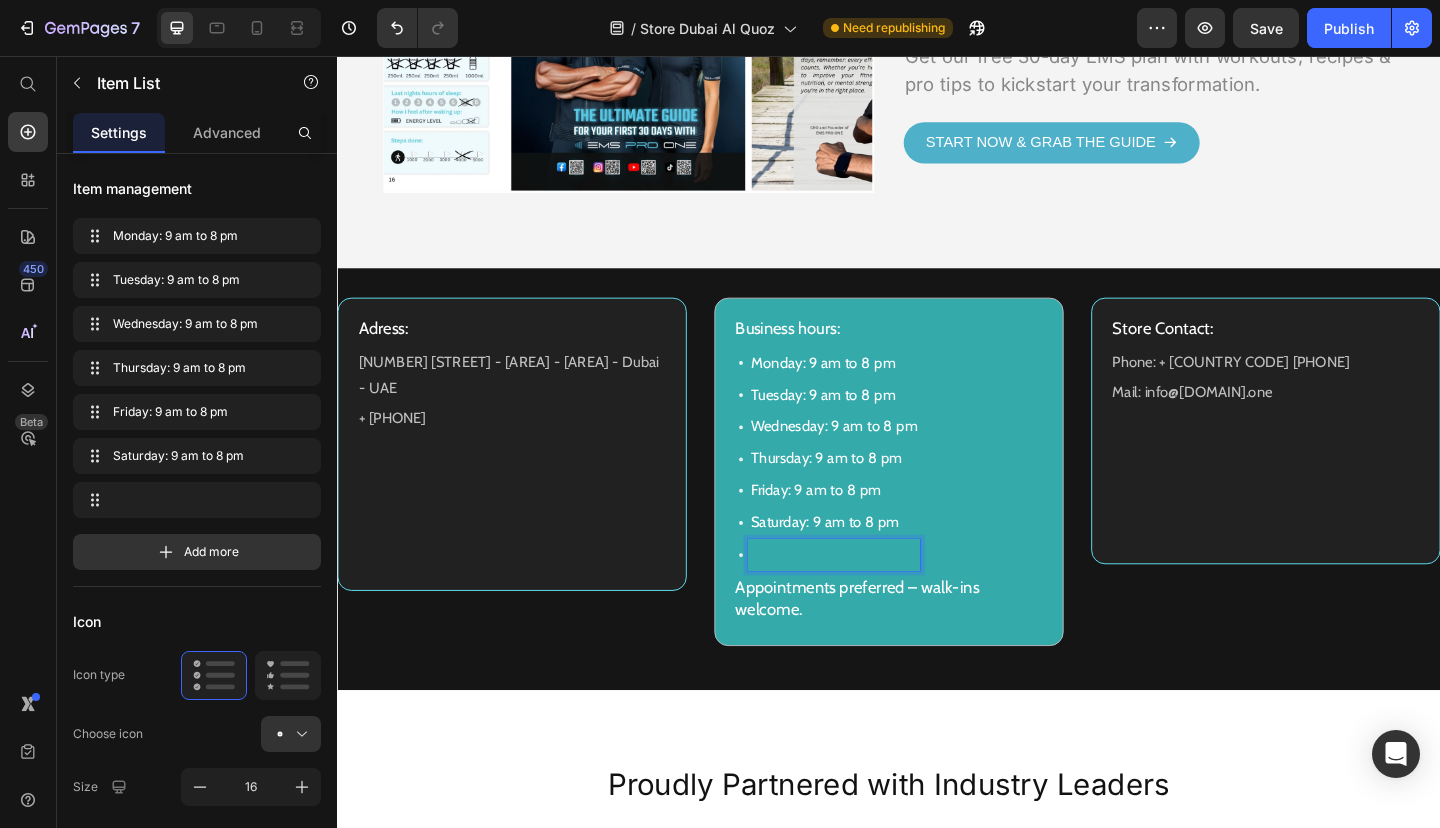 click on "Monday: 9 am to 8 pm
Tuesday: 9 am to 8 pm
Wednesday: 9 am to 8 pm
Thursday: 9 am to 8 pm
Friday: 9 am to 8 pm
Saturday: 9 am to 8 pm" at bounding box center [937, 495] 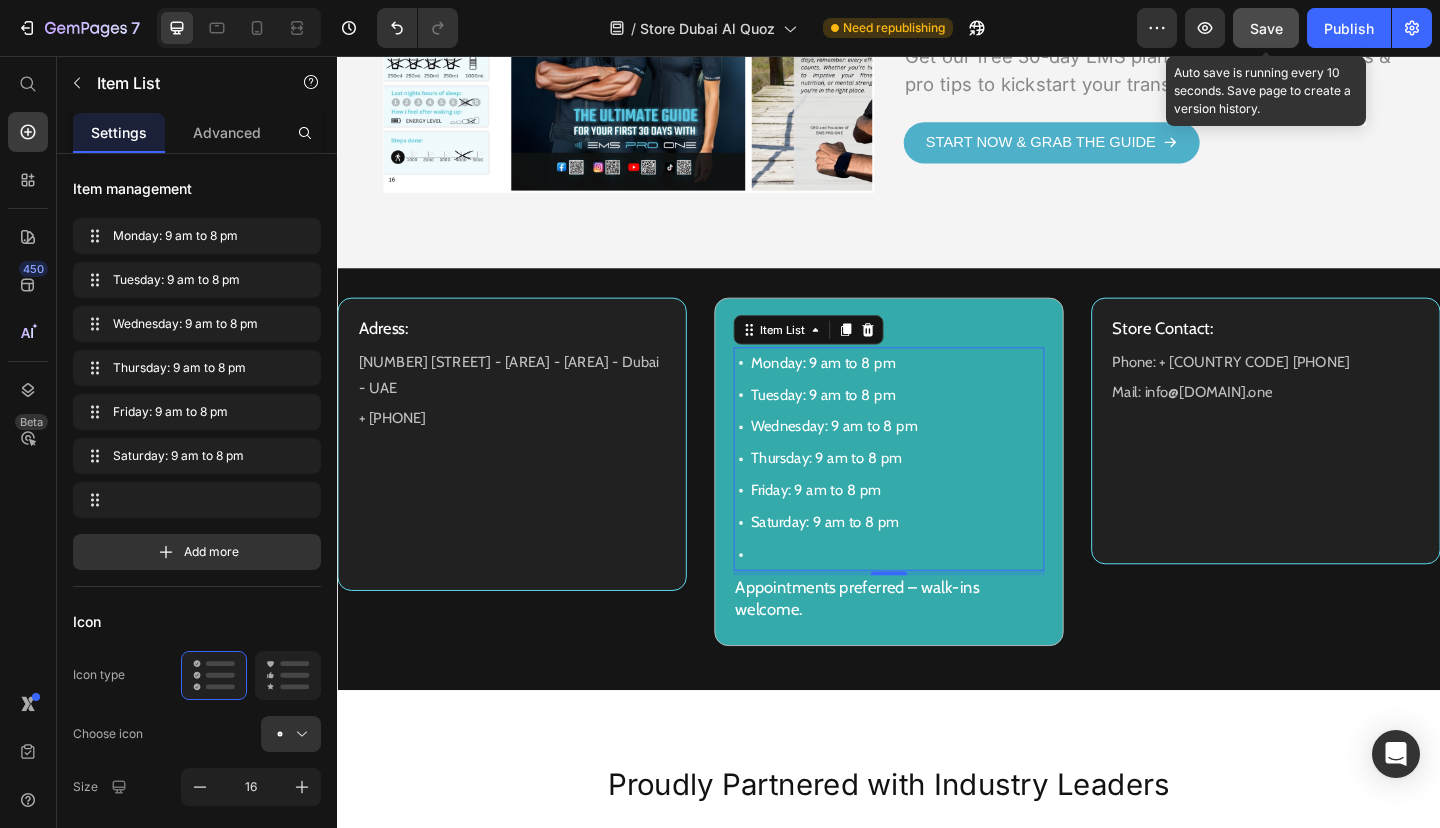 click on "Save" at bounding box center [1266, 28] 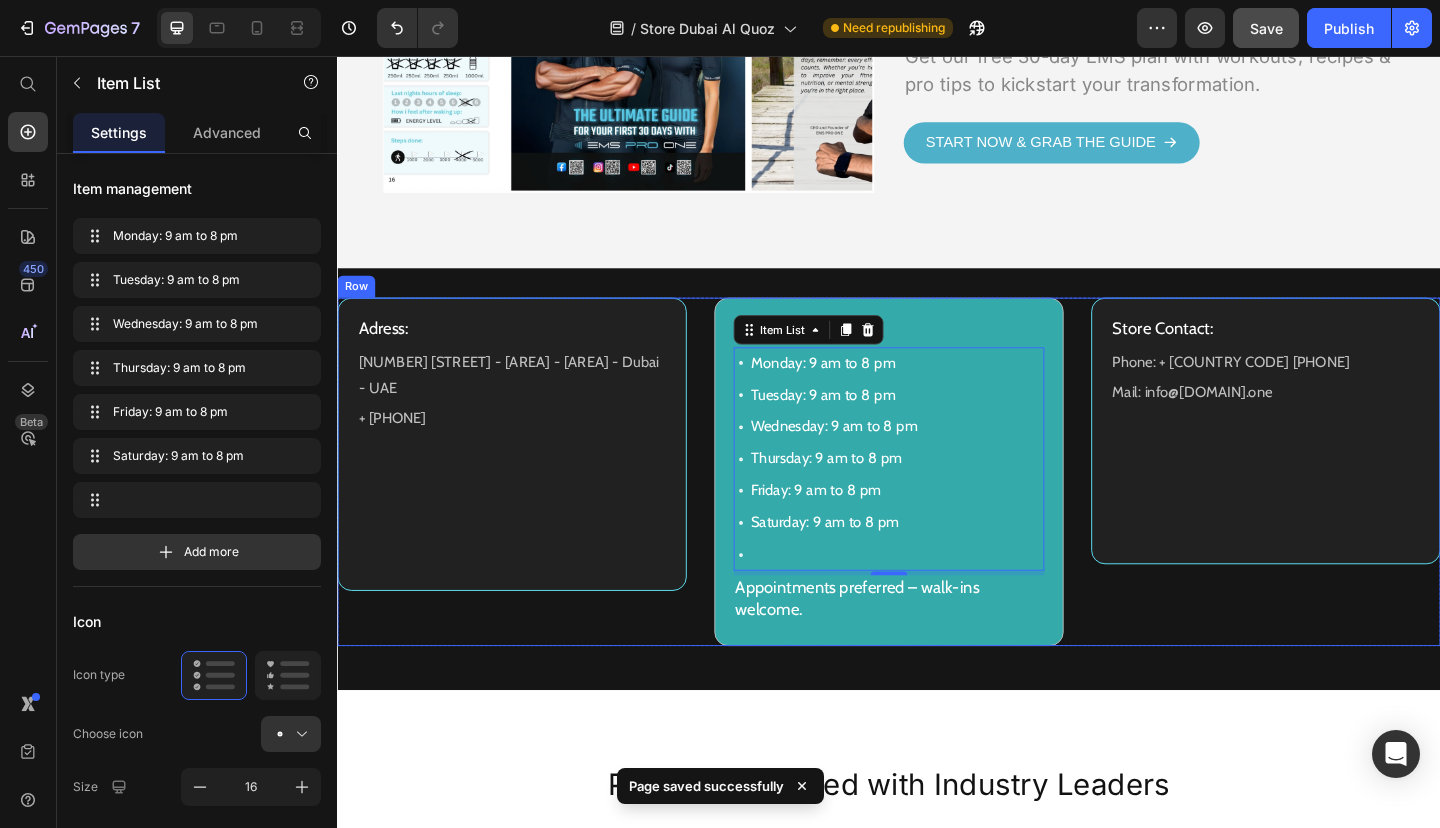 click on "Store Contact: Heading Phone: + [COUNTRY CODE] [PHONE] Text Block Mail: [EMAIL] Text Block Row" at bounding box center [1347, 508] 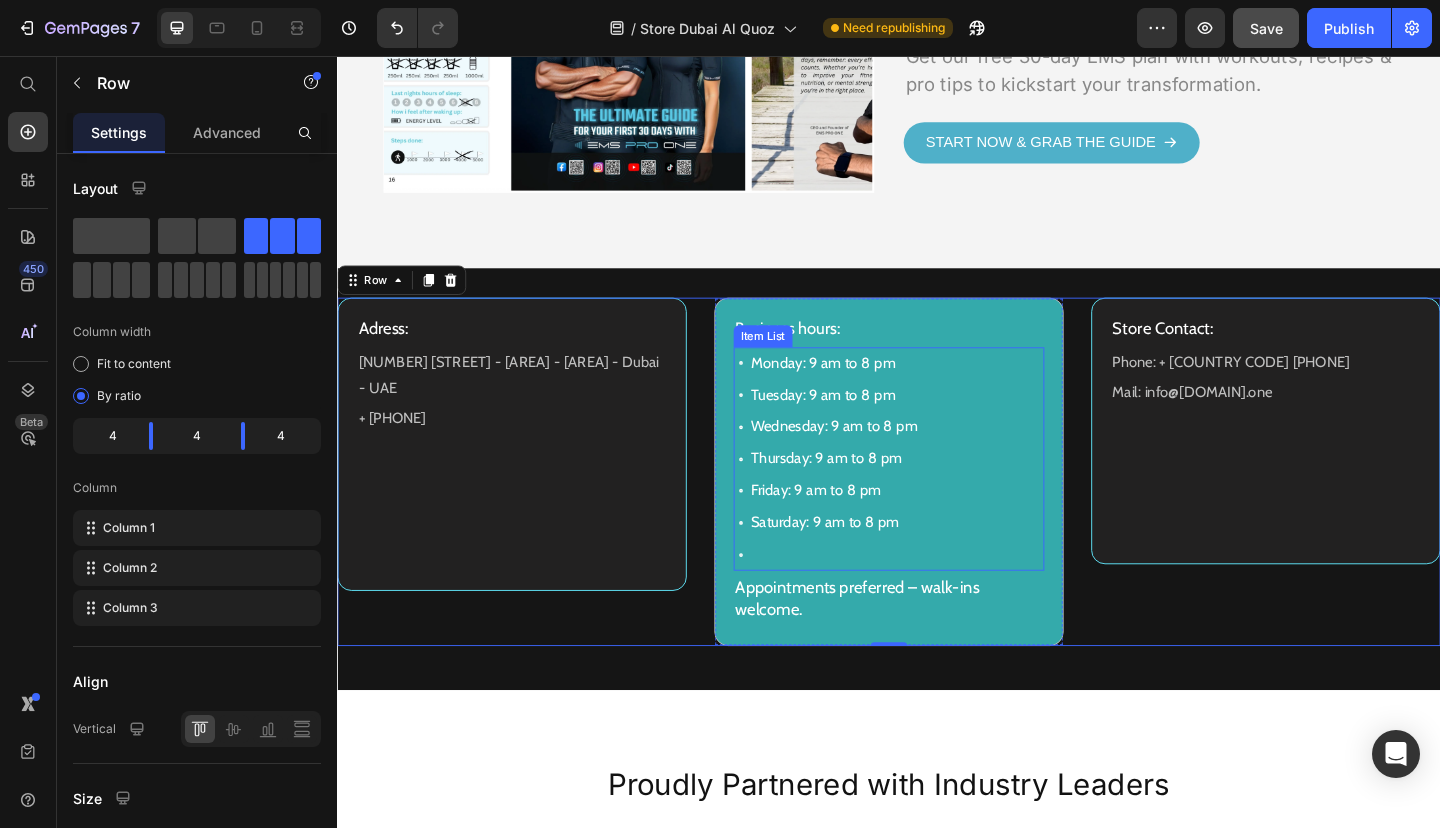 click 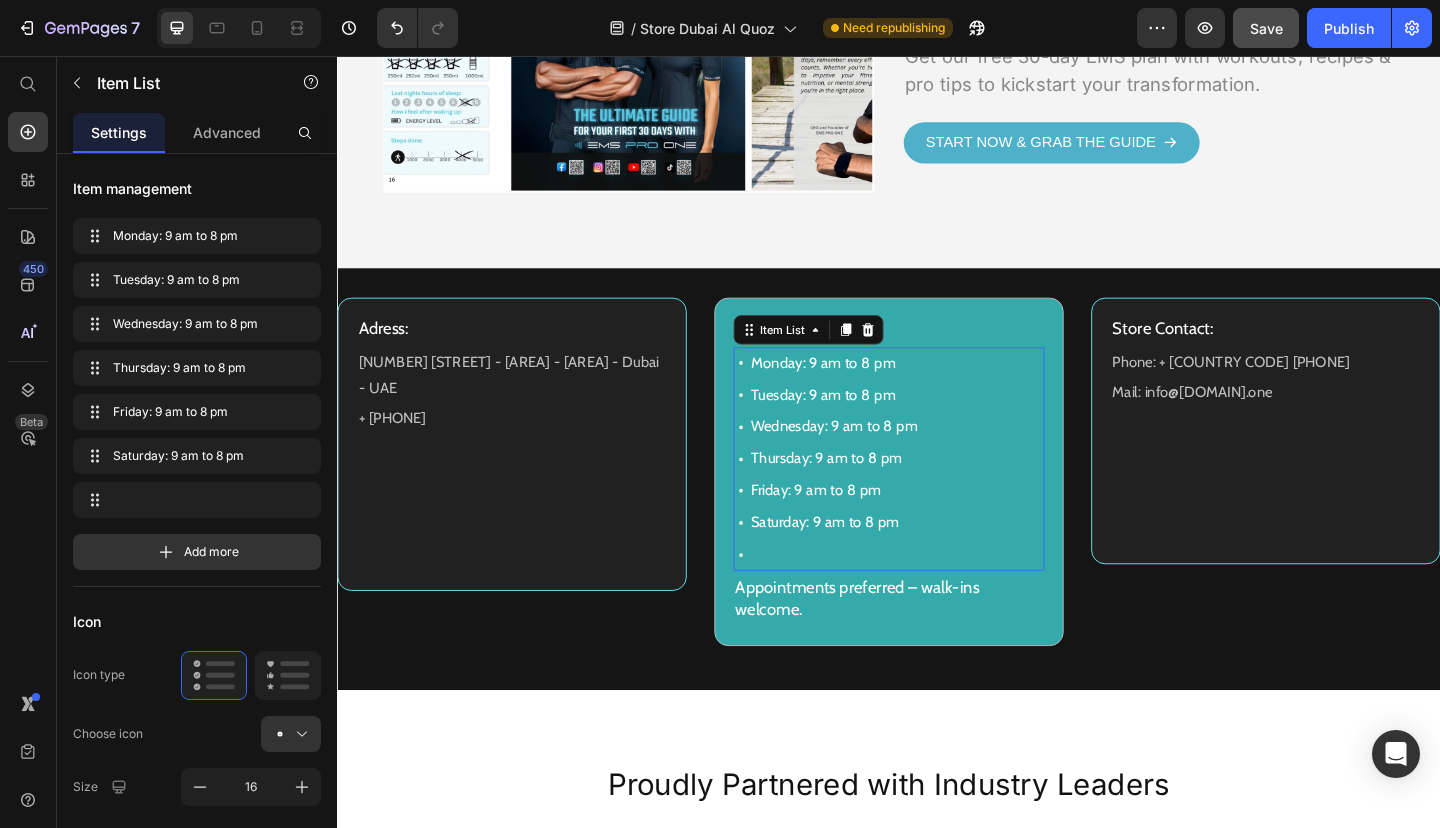 click 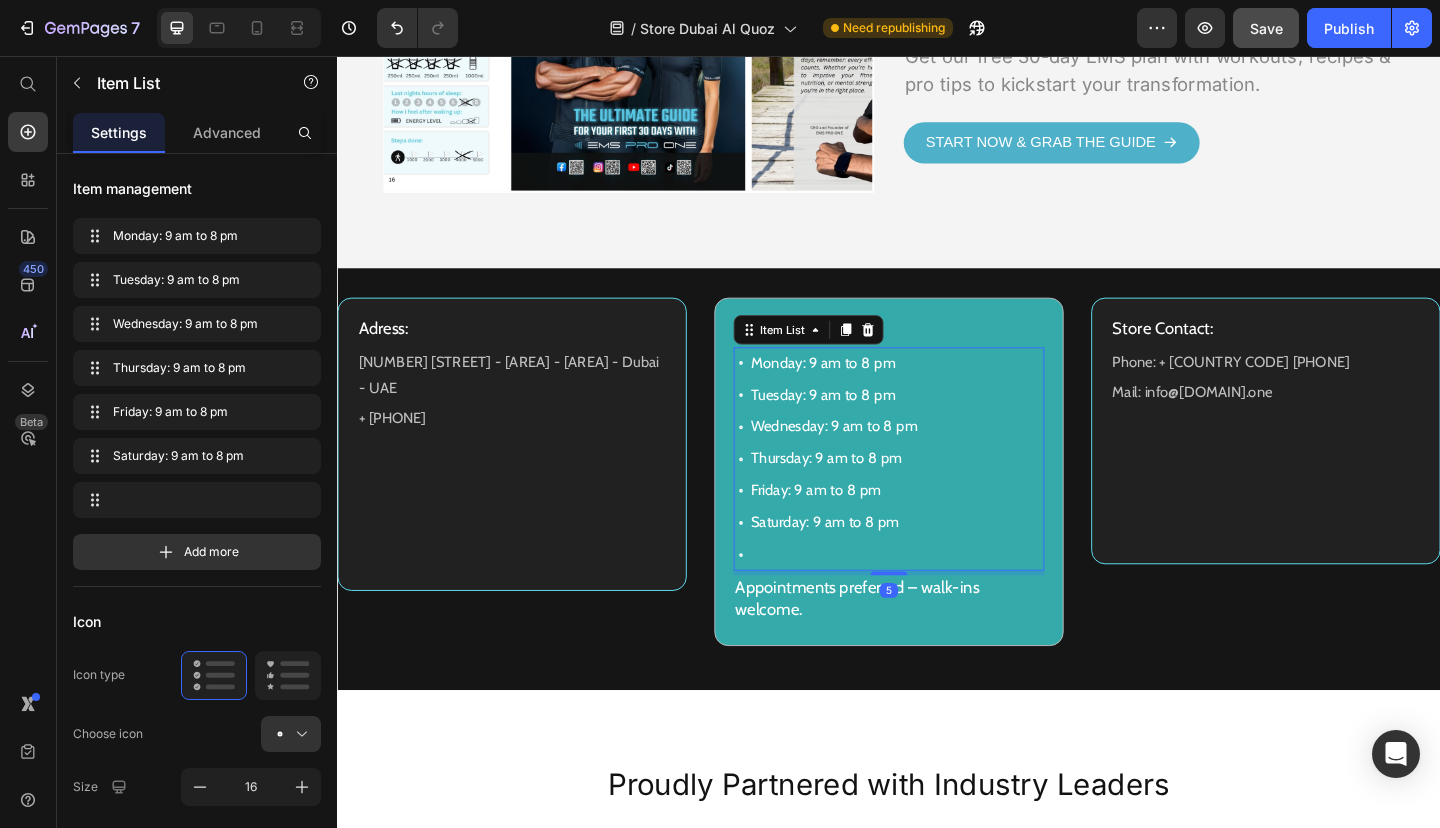 click 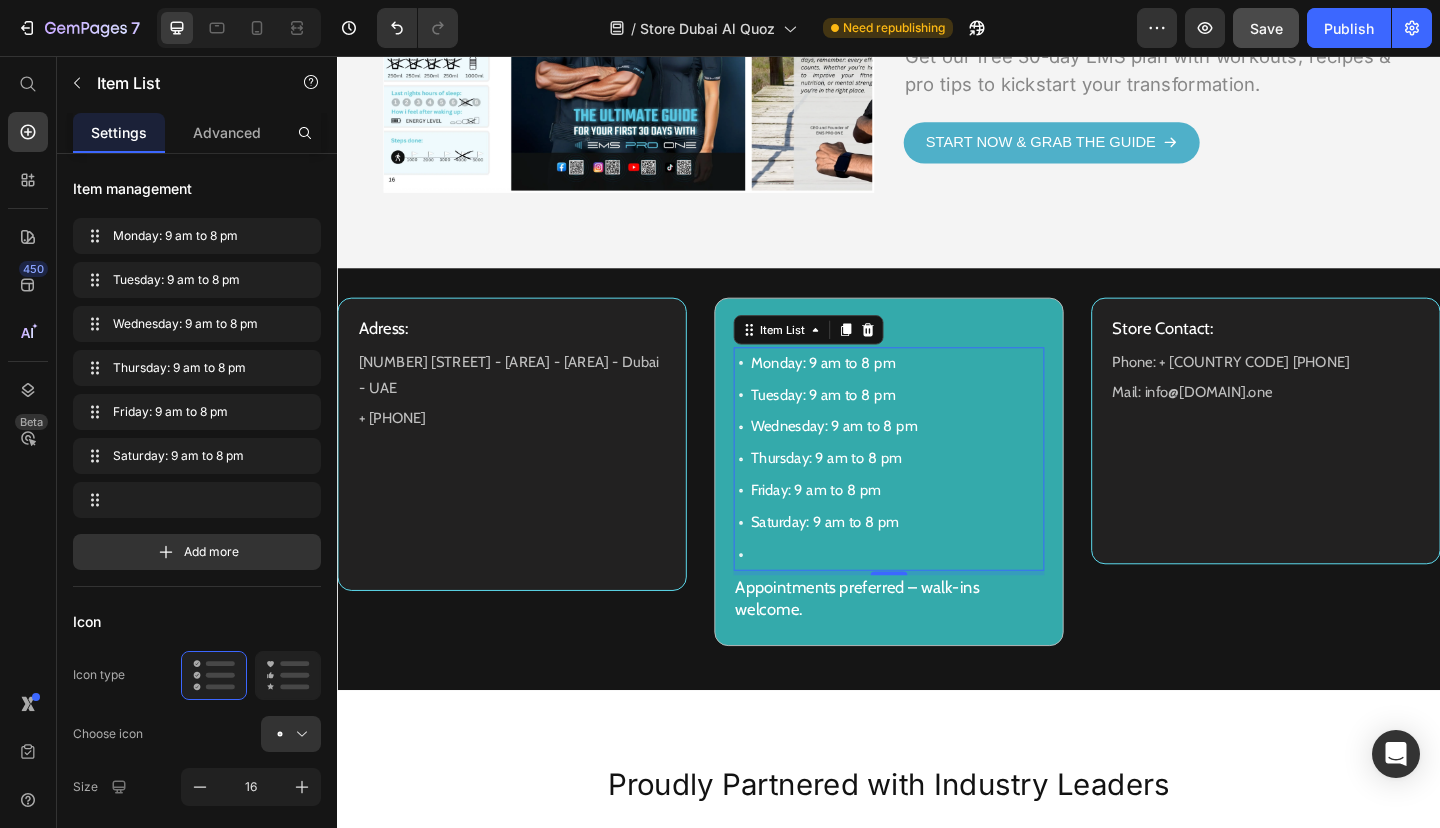 click at bounding box center [877, 599] 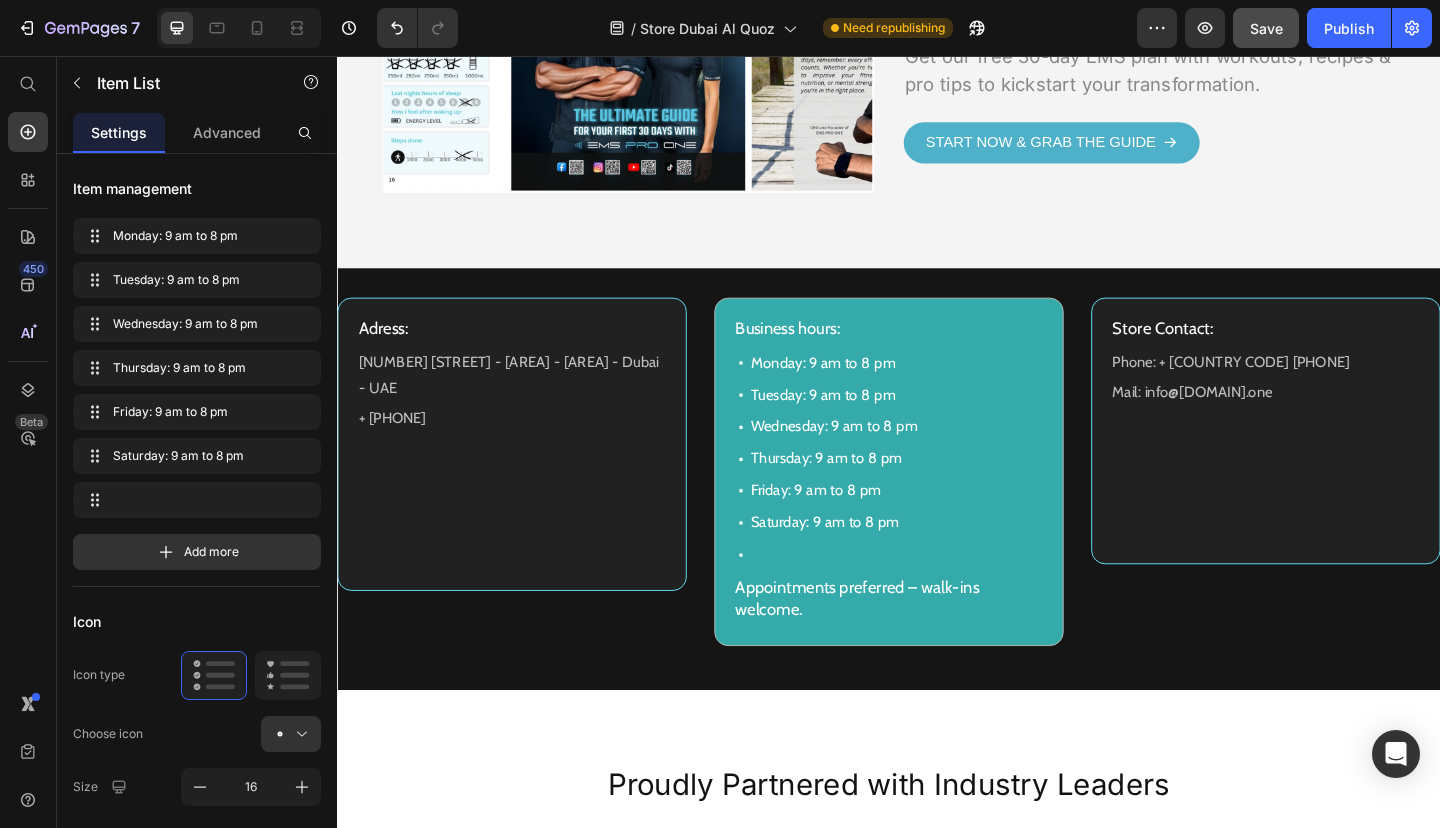 click on "Monday: 9 am to 8 pm
Tuesday: 9 am to 8 pm
Wednesday: 9 am to 8 pm
Thursday: 9 am to 8 pm
Friday: 9 am to 8 pm
Saturday: 9 am to 8 pm" at bounding box center [937, 495] 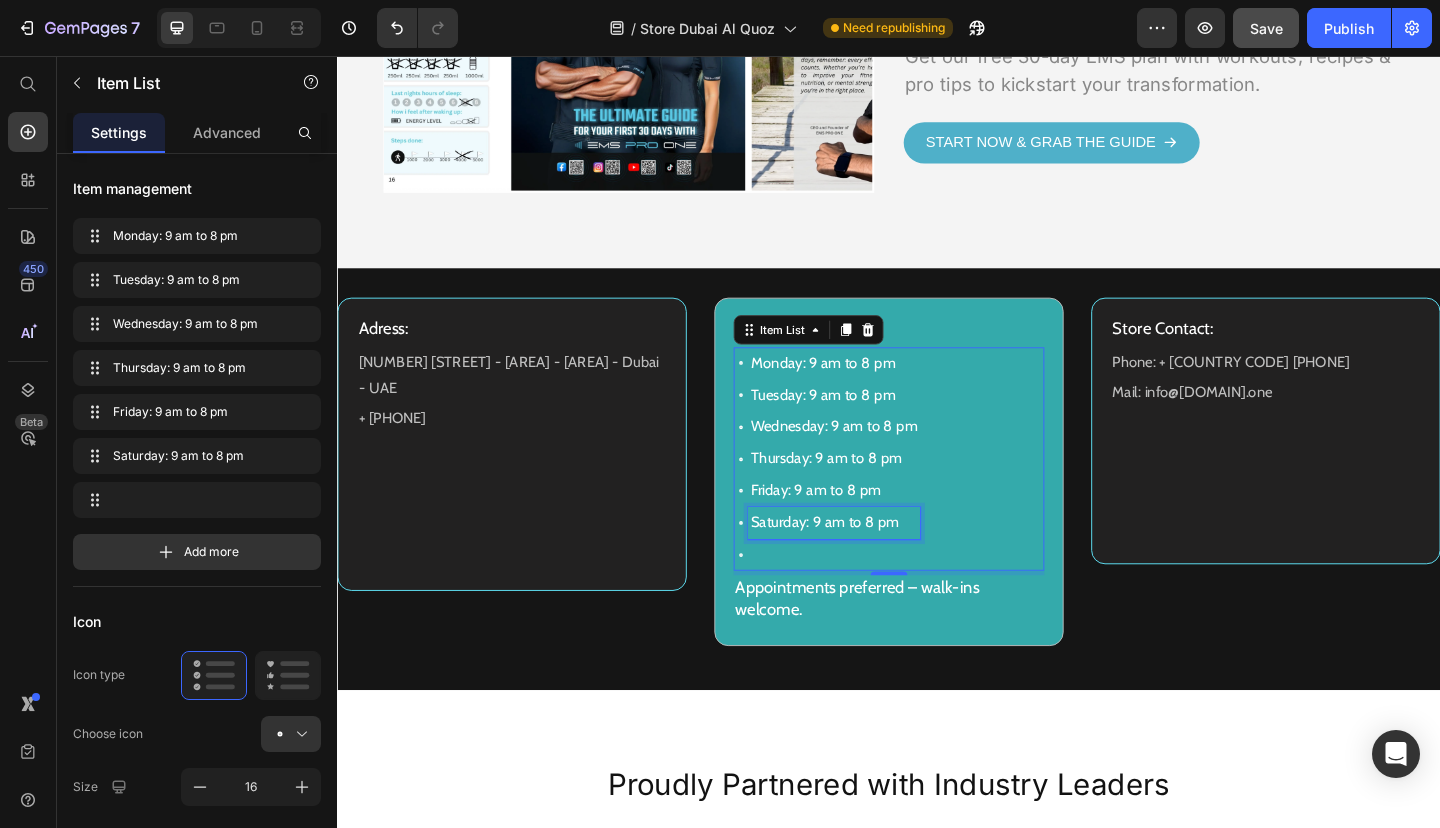 click on "Saturday: 9 am to 8 pm" at bounding box center [877, 564] 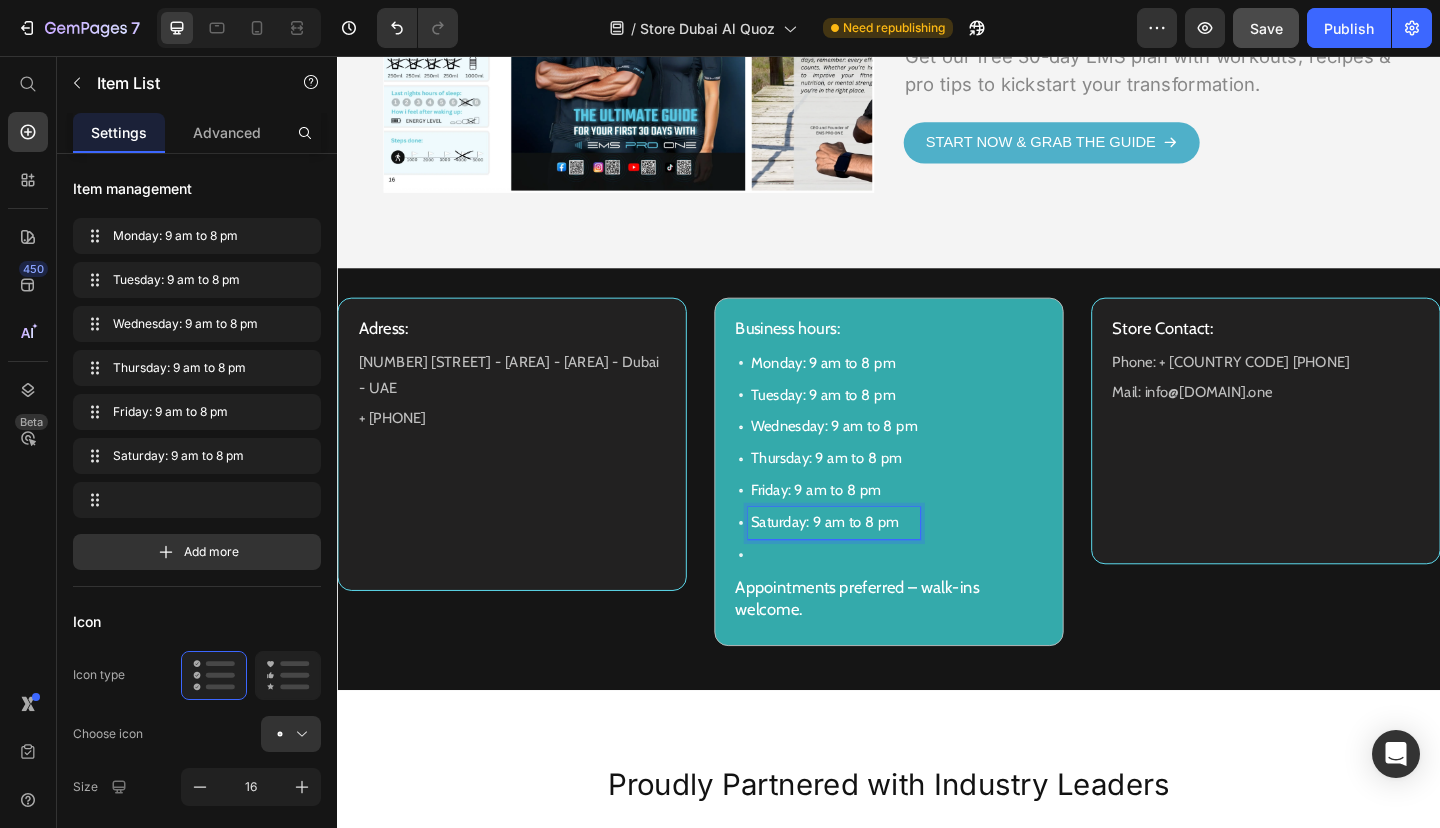 click 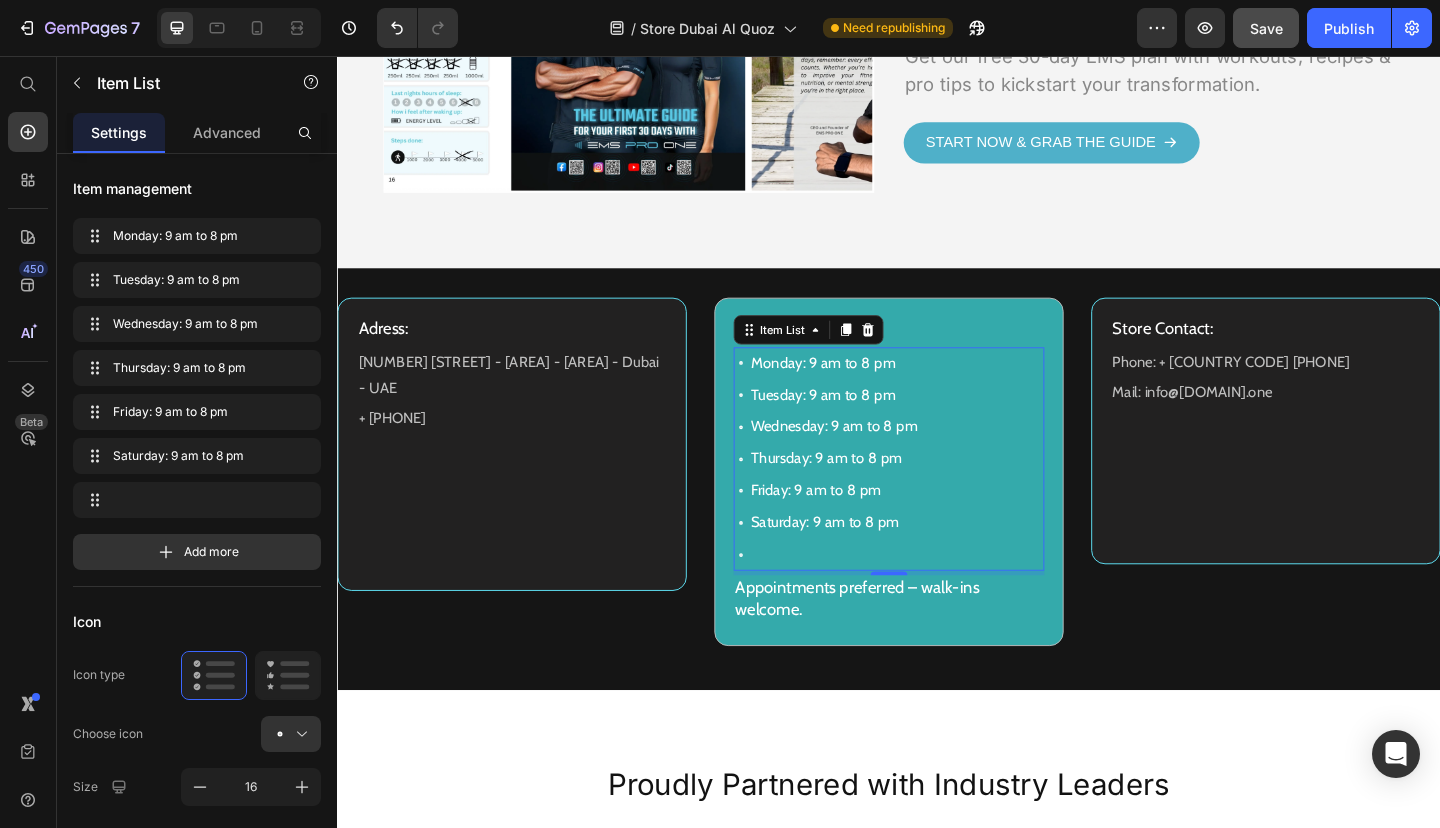 click on "Item List" at bounding box center (821, 354) 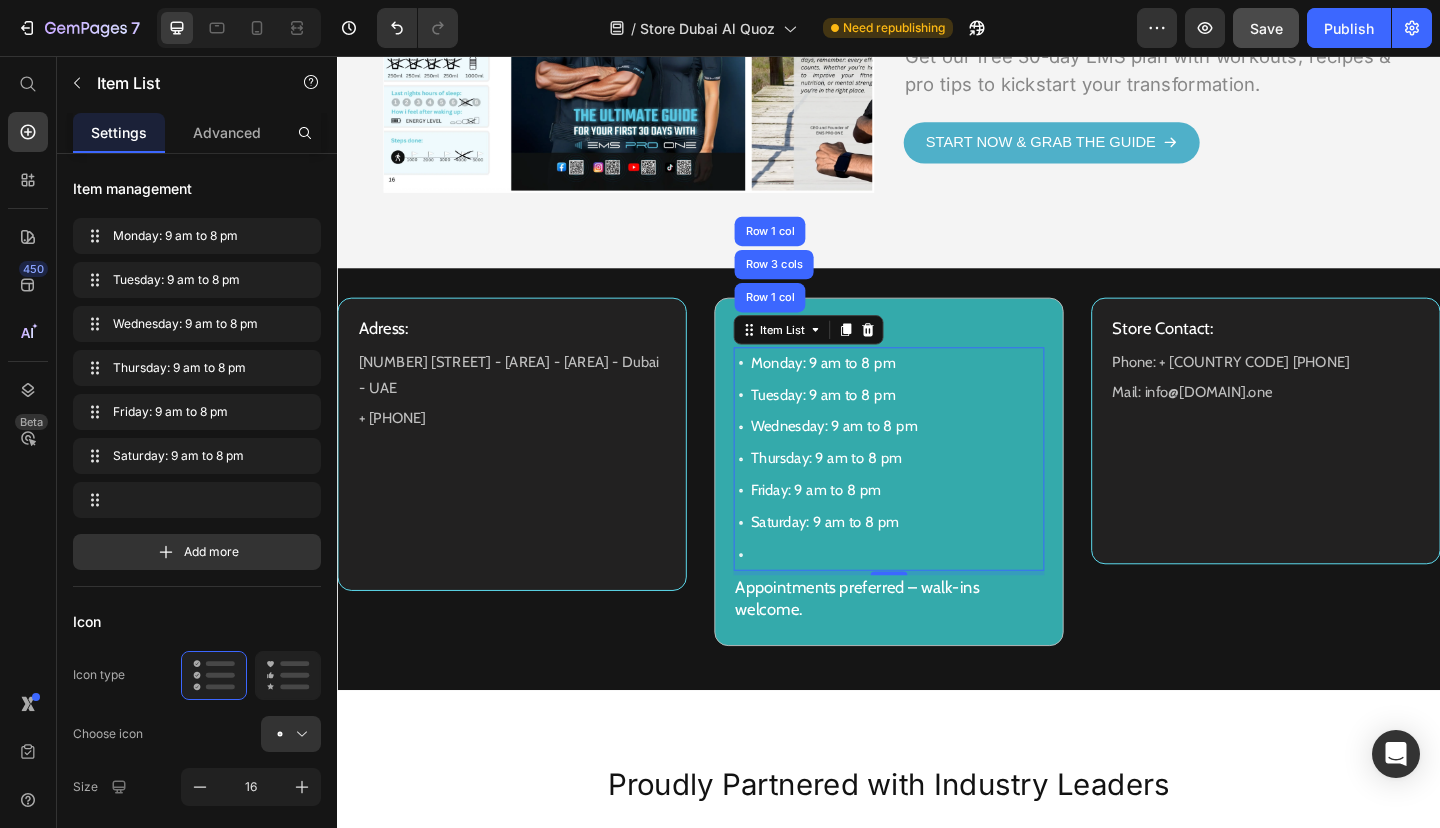 click on "Item List" at bounding box center [821, 354] 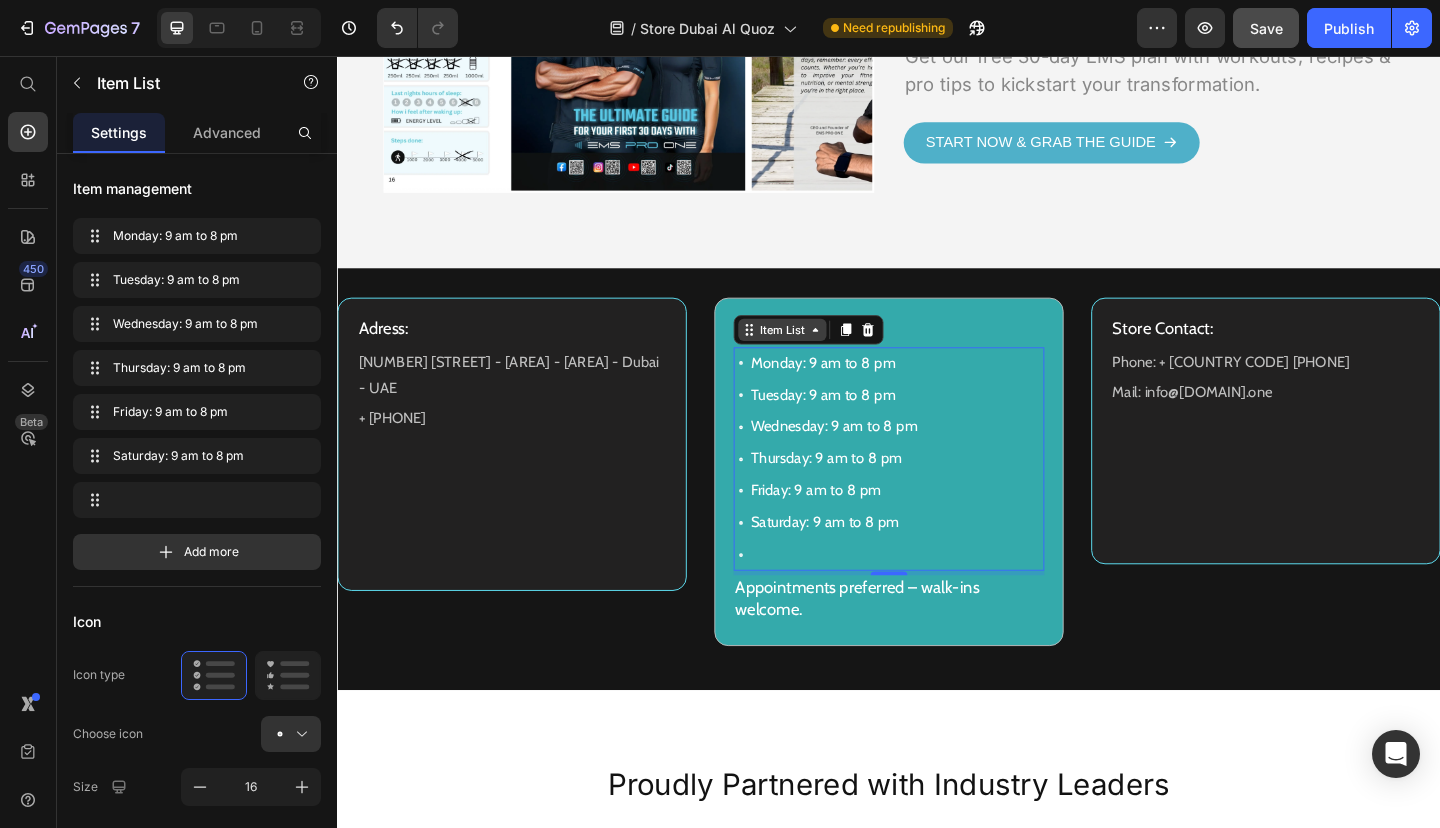 click on "Item List" at bounding box center (821, 354) 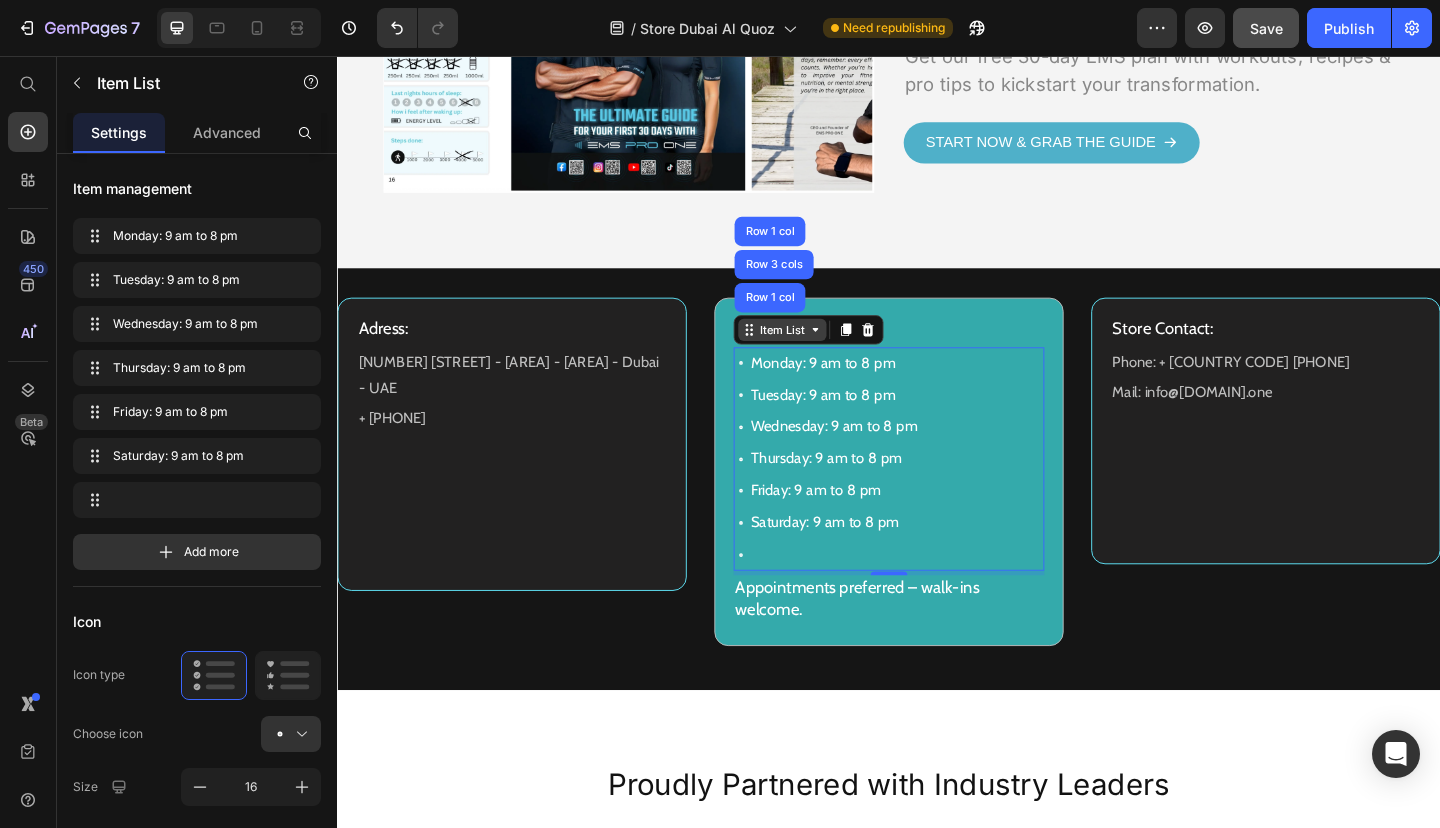 click on "Item List" at bounding box center (821, 354) 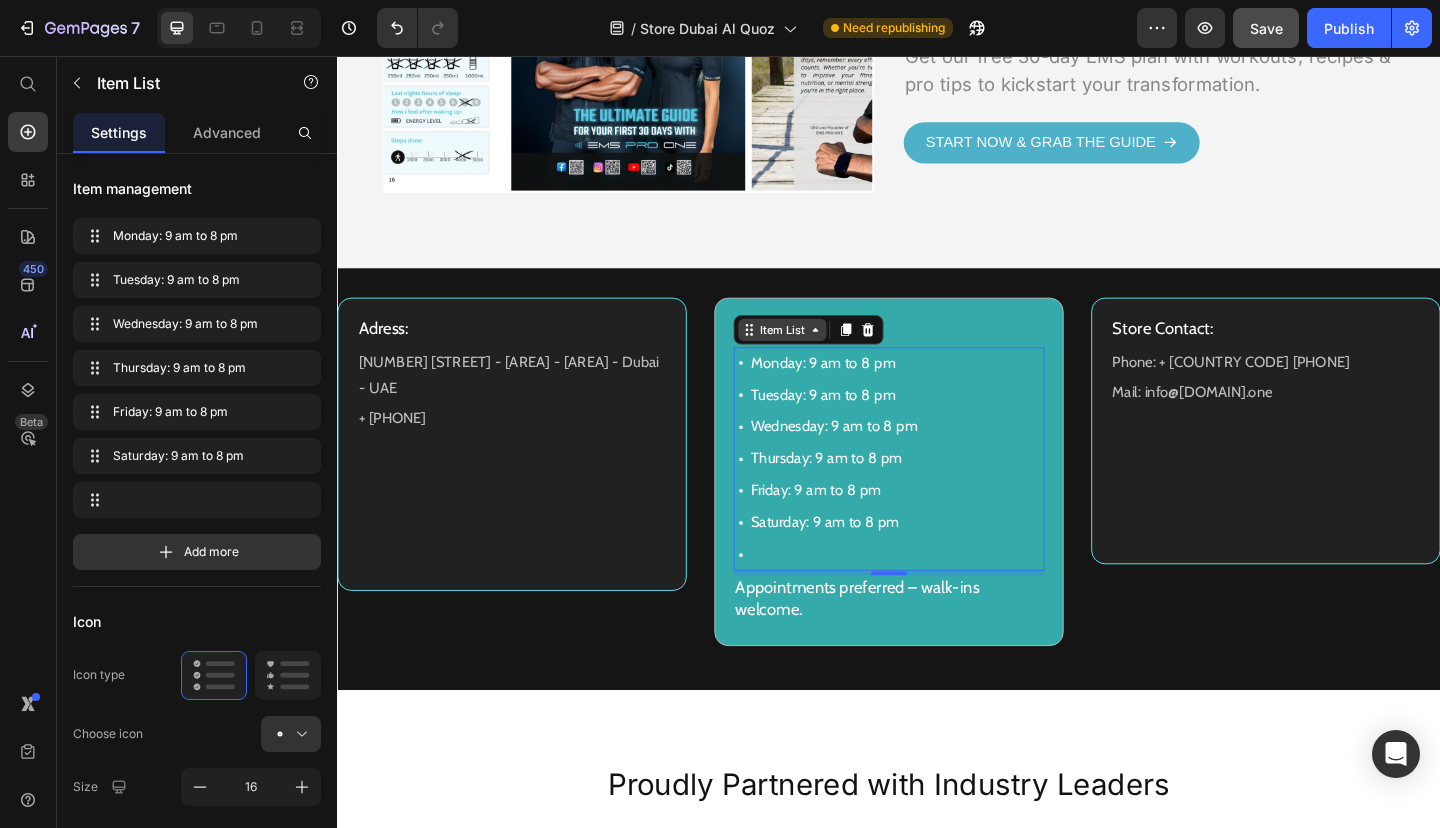 click 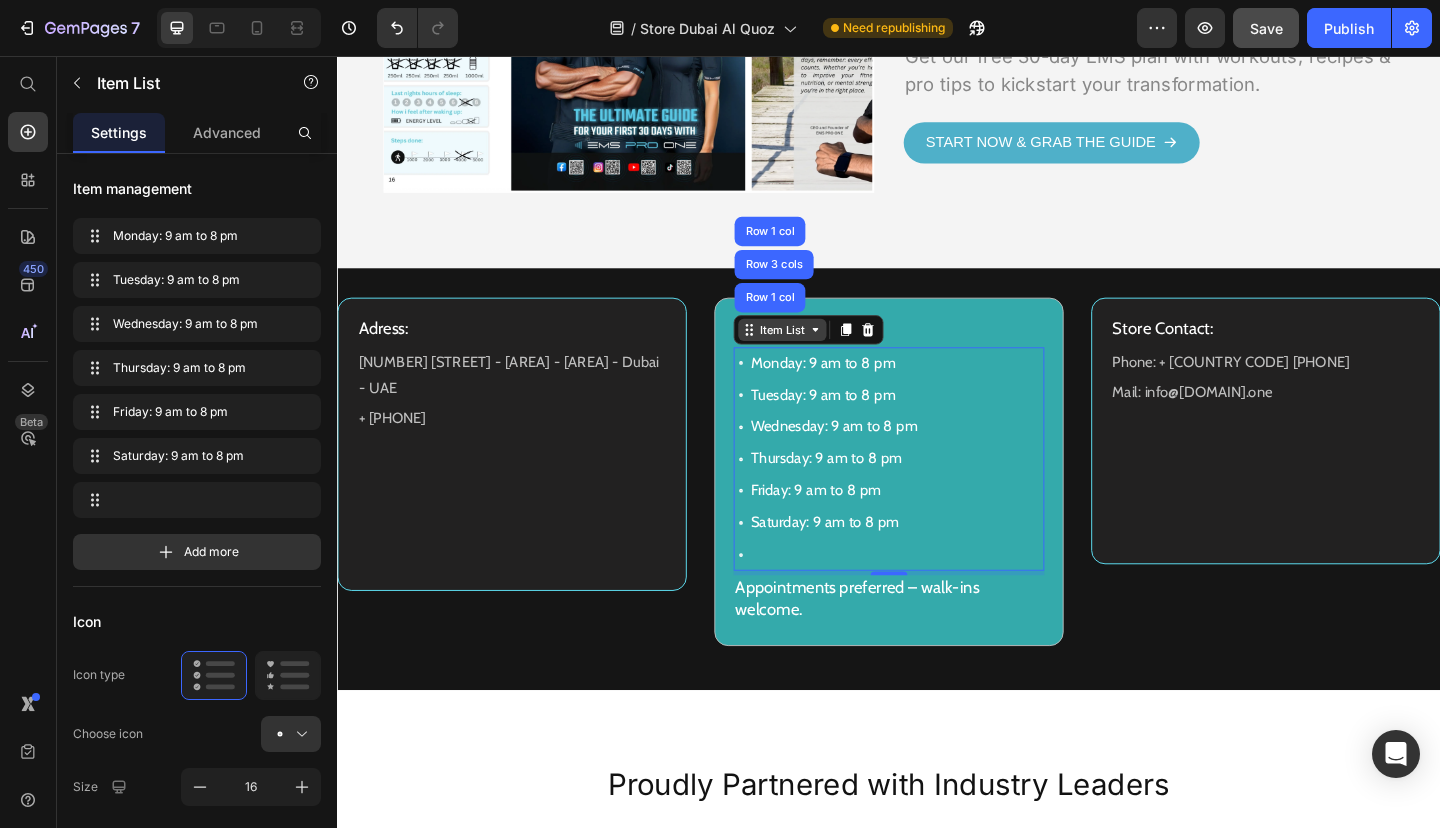 click 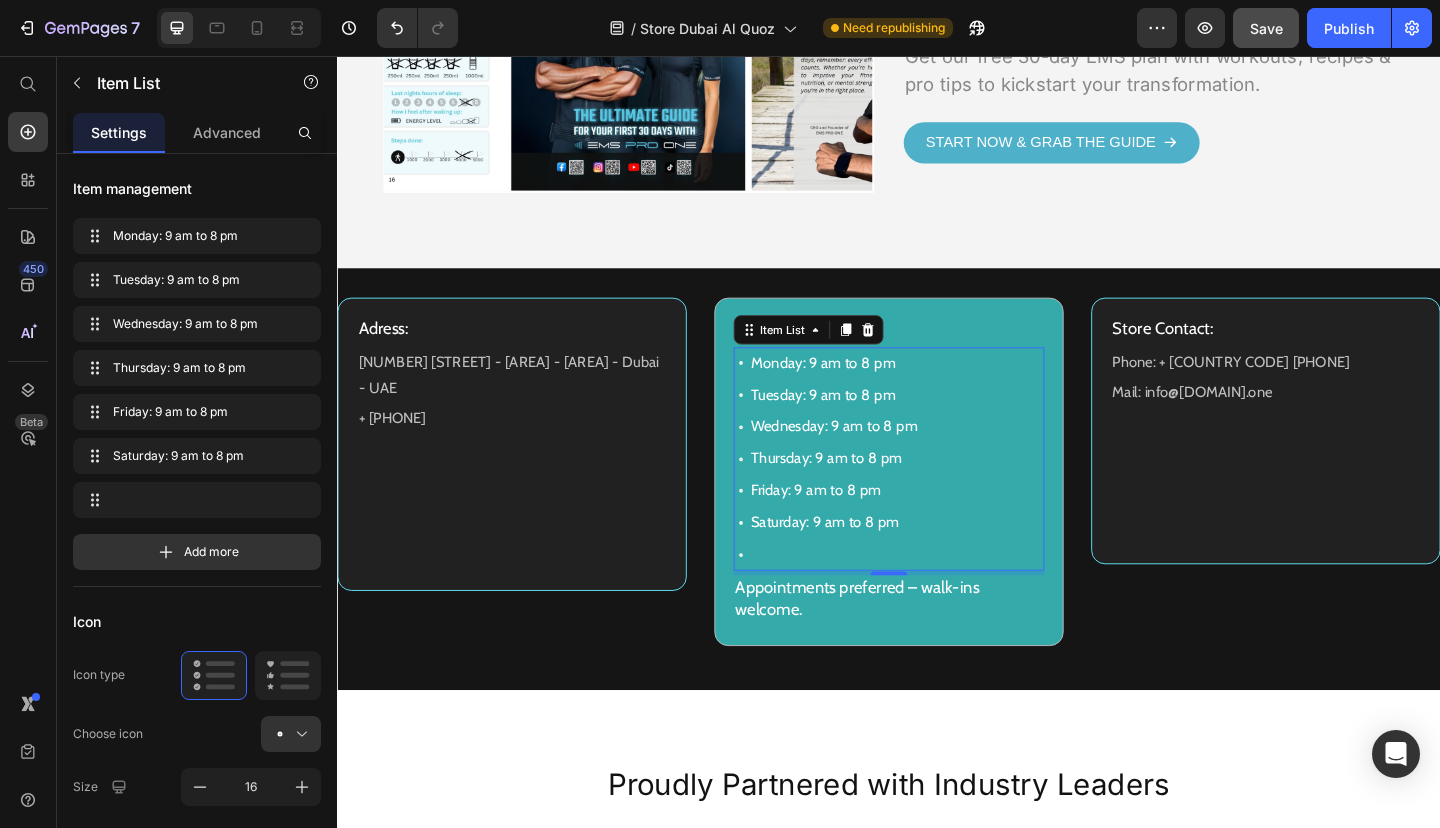 click at bounding box center [877, 599] 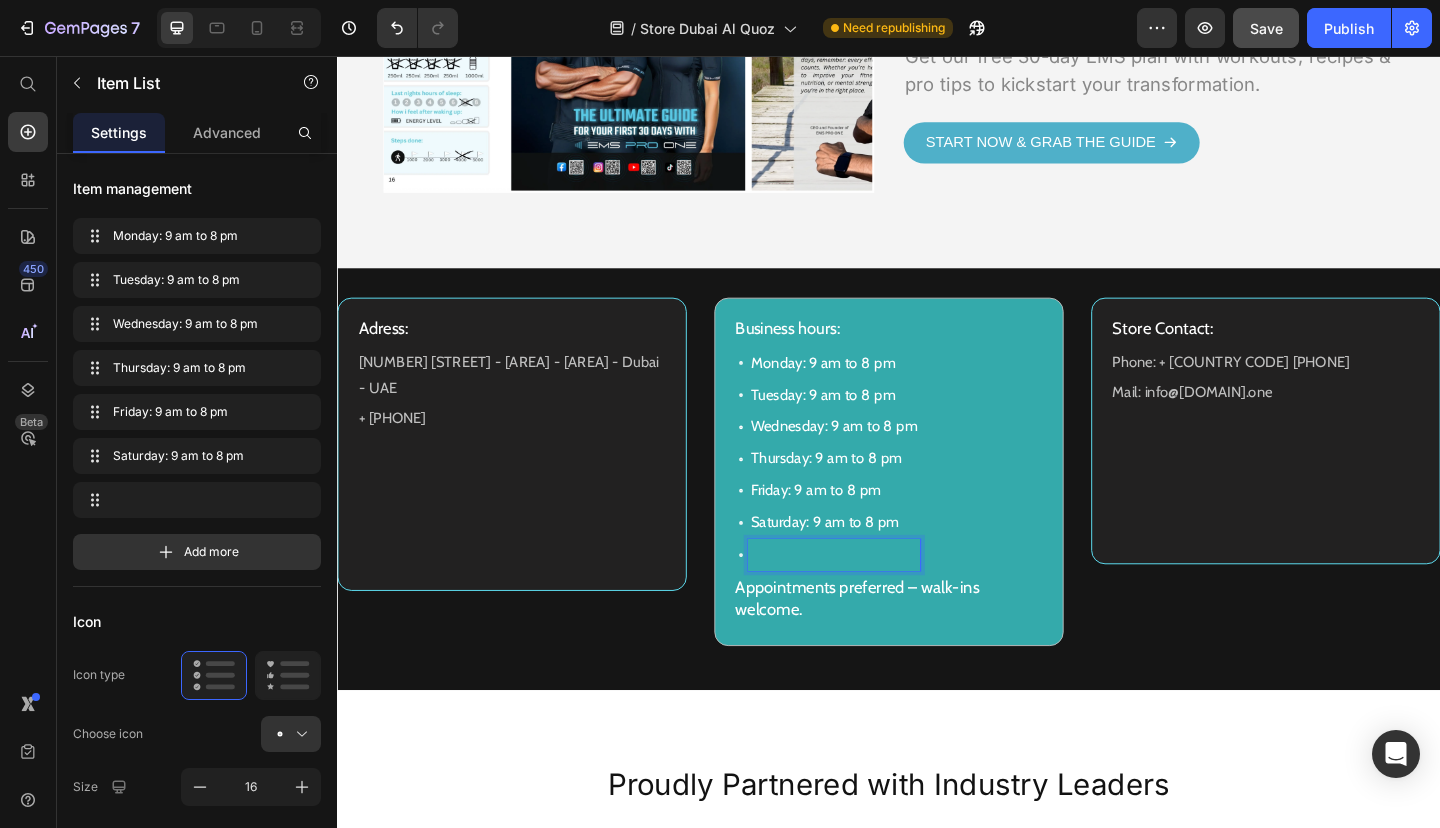 click on "Monday: 9 am to 8 pm
Tuesday: 9 am to 8 pm
Wednesday: 9 am to 8 pm
Thursday: 9 am to 8 pm
Friday: 9 am to 8 pm
Saturday: 9 am to 8 pm" at bounding box center (937, 495) 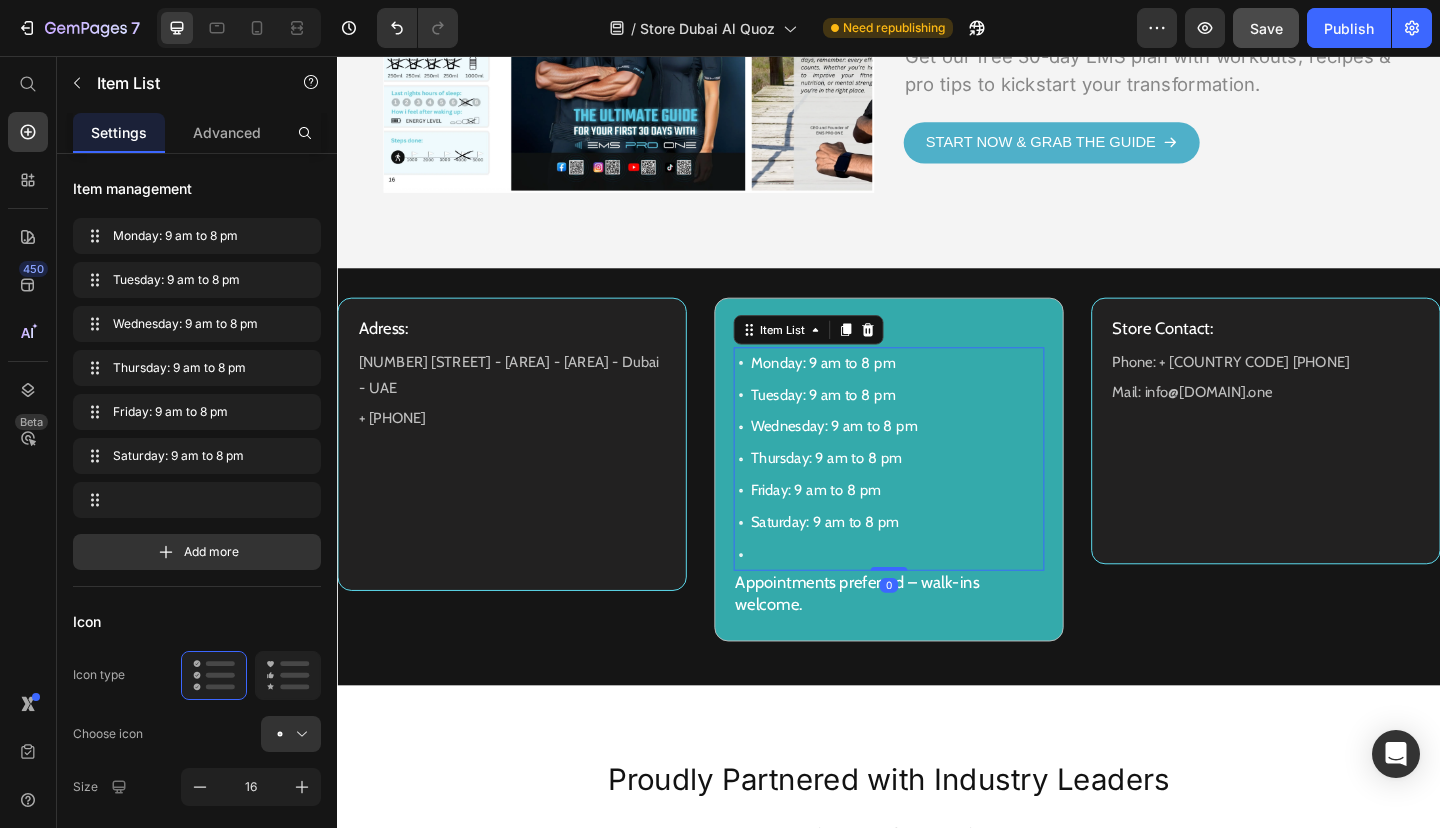 drag, startPoint x: 940, startPoint y: 725, endPoint x: 939, endPoint y: 694, distance: 31.016125 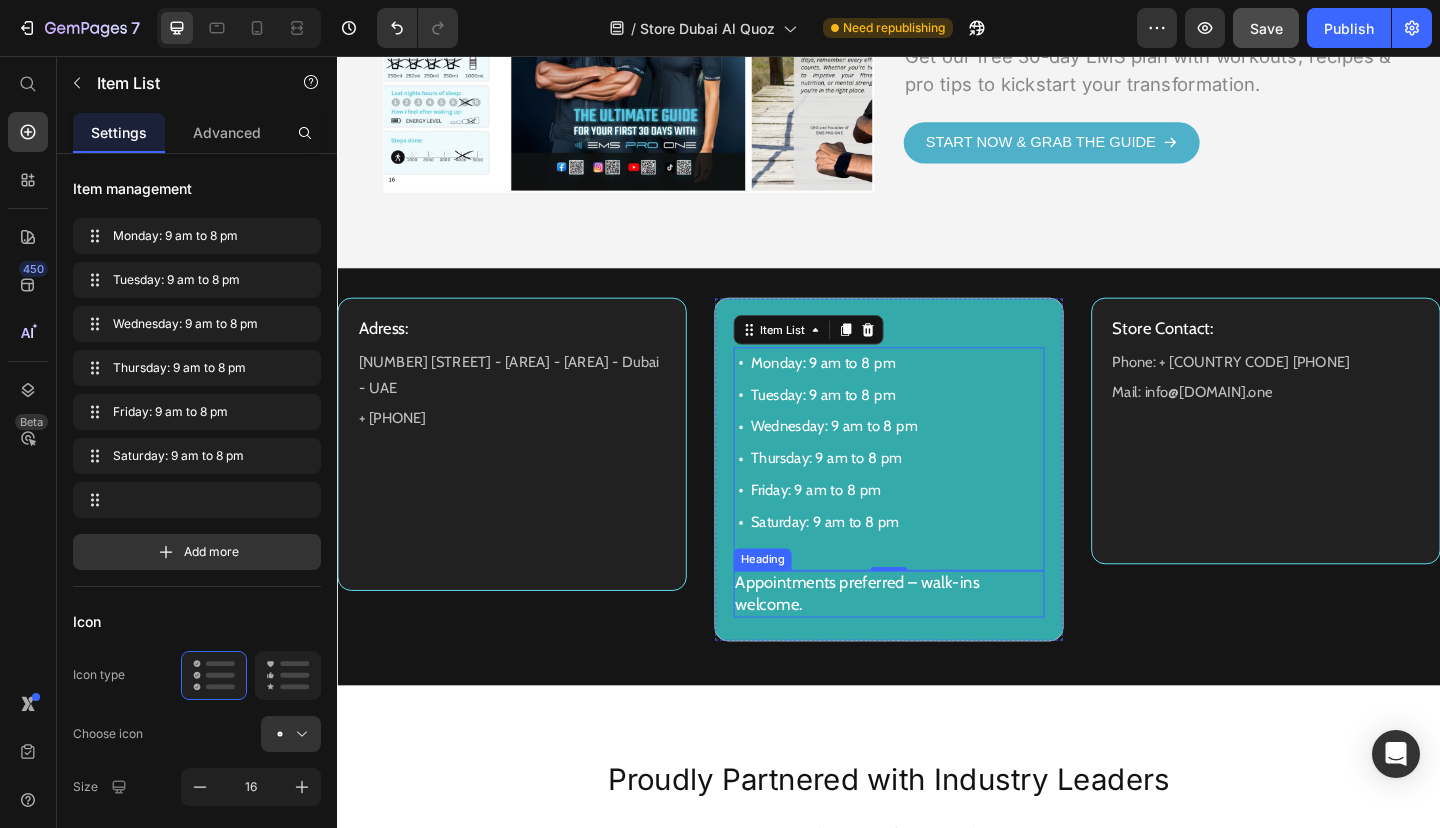click on "Adress: [NUMBER] [STREET] - [AREA] - [AREA] - Dubai - UAE Text Block + [PHONE] Text Block Row  Business hours: Heading
Monday: 9 am to 8 pm
Tuesday: 9 am to 8 pm
Wednesday: 9 am to 8 pm
Thursday: 9 am to 8 pm
Friday: 9 am to 8 pm
Saturday: 9 am to 8 pm
Item List   0 Appointments preferred – walk-ins welcome. Heading Row Store Contact: Heading Phone: + [PHONE] Text Block Mail: info@[DOMAIN].one Text Block Row Row" at bounding box center (937, 506) 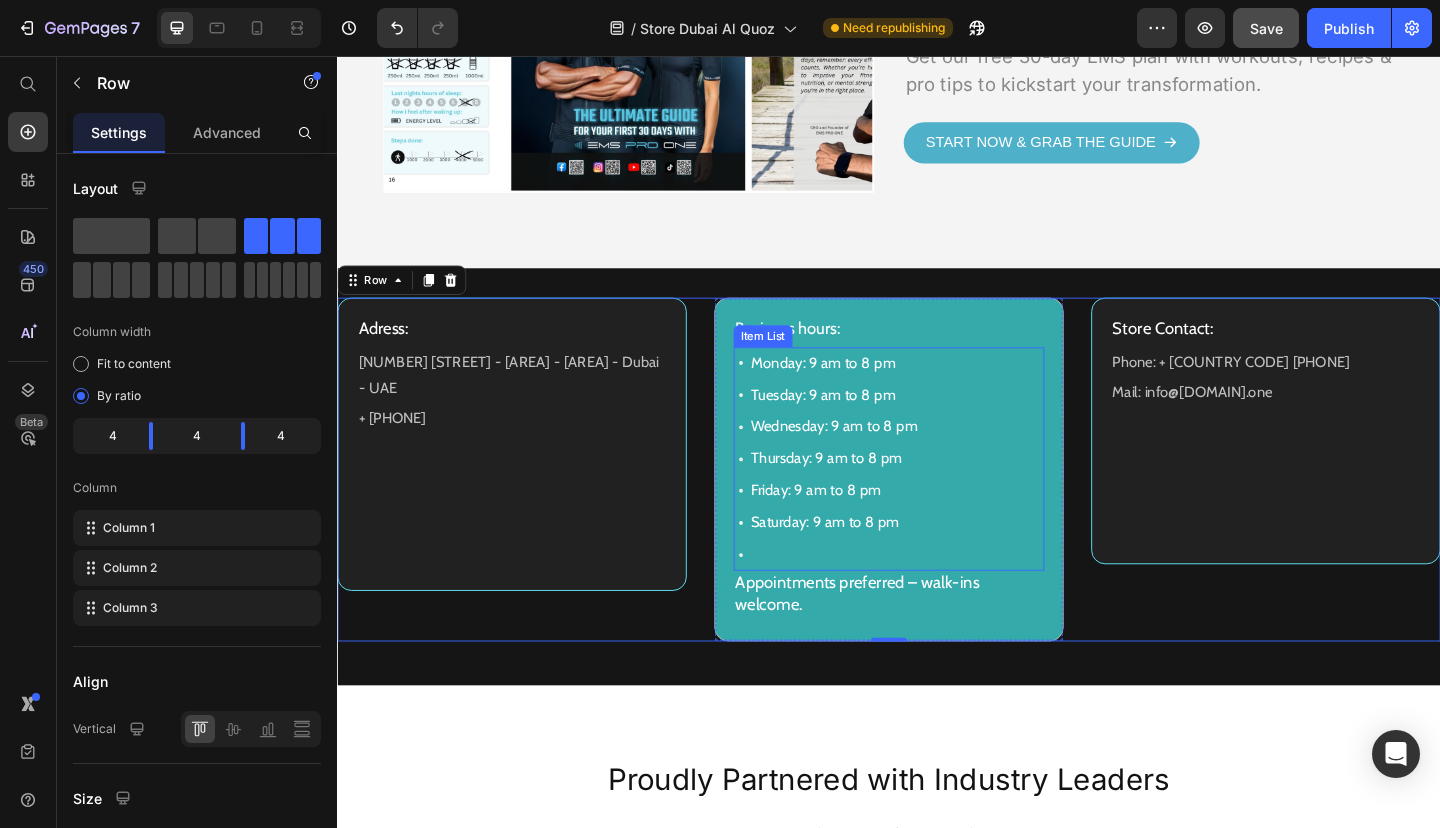 click 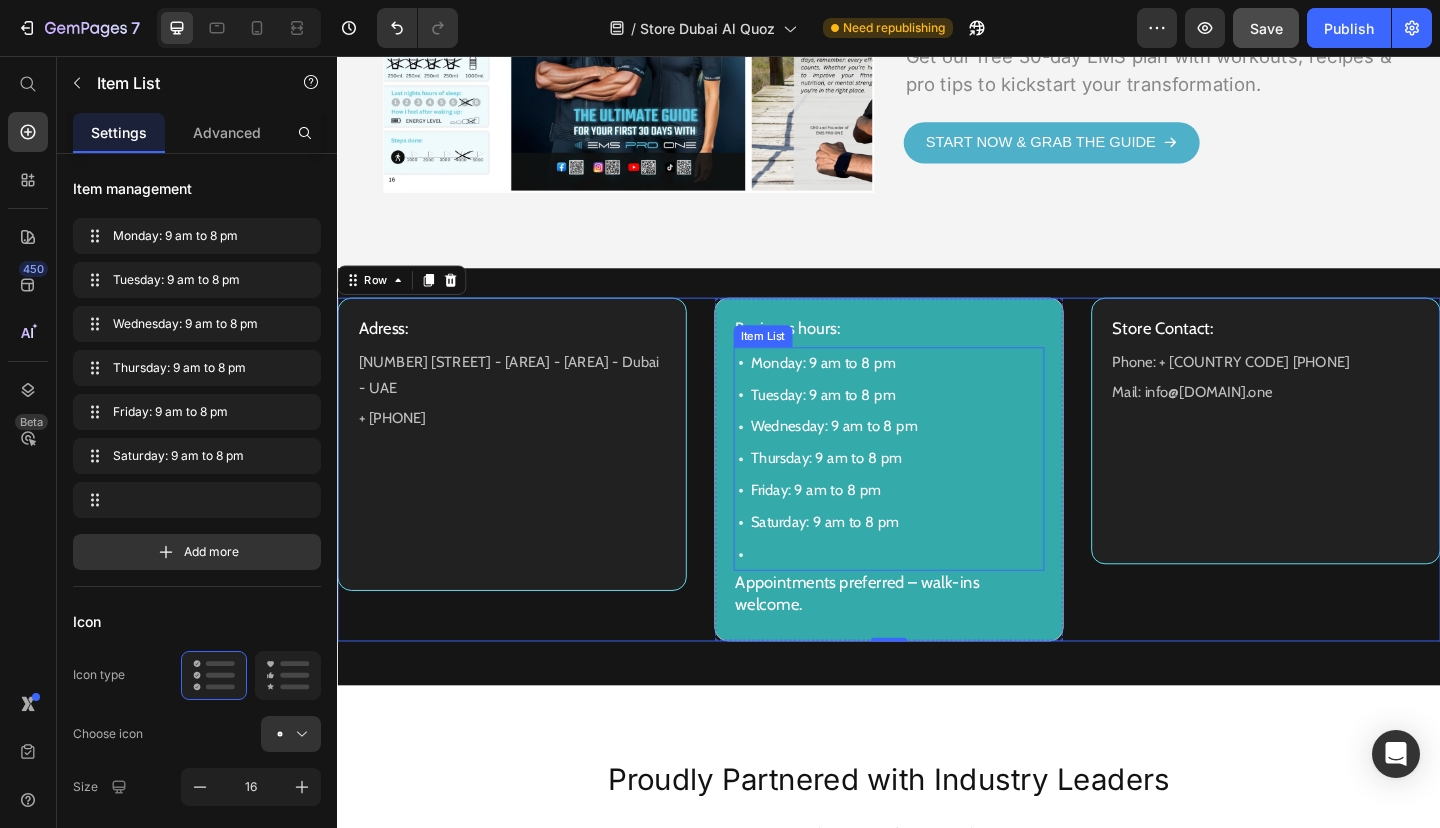 click 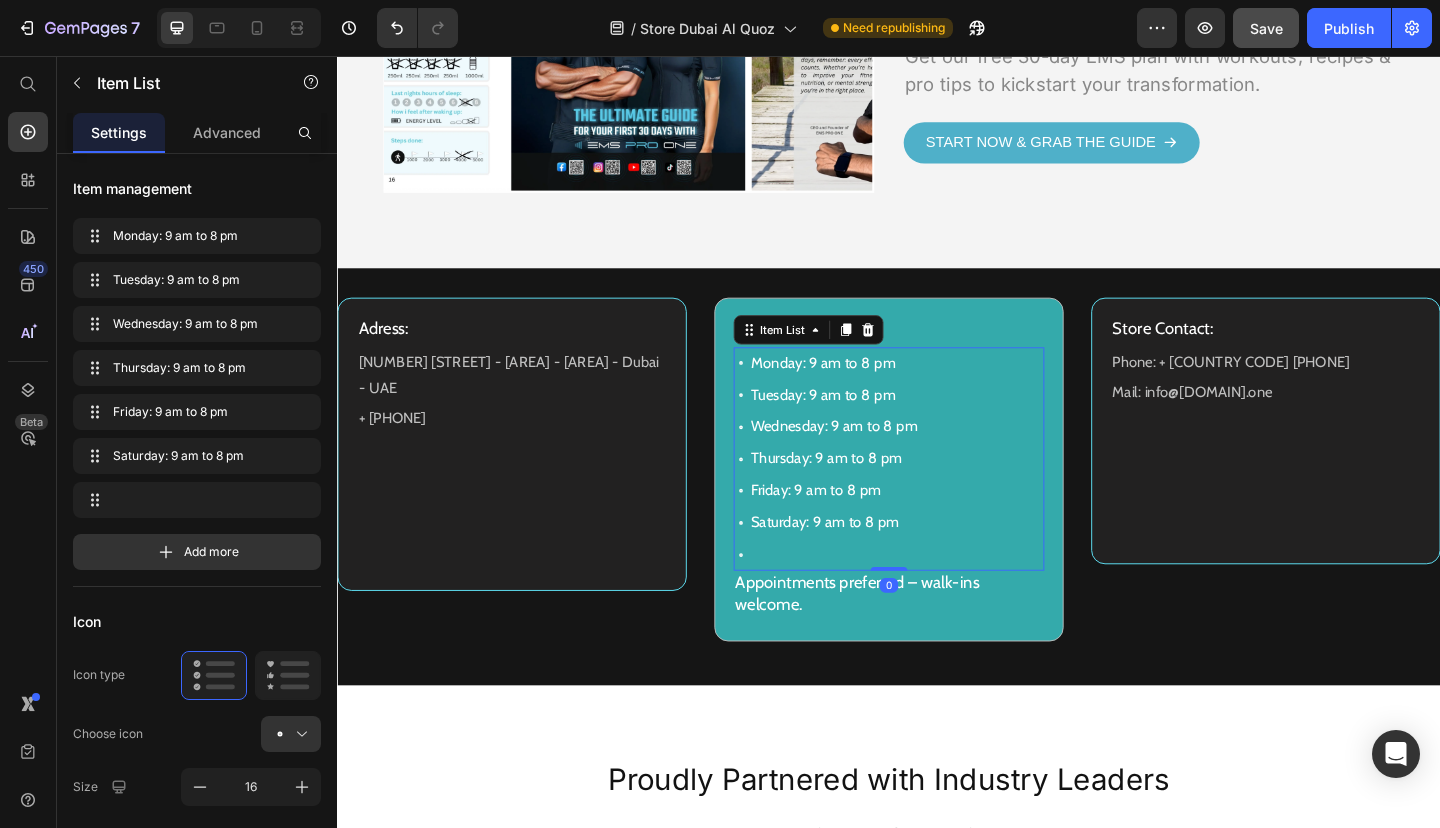click 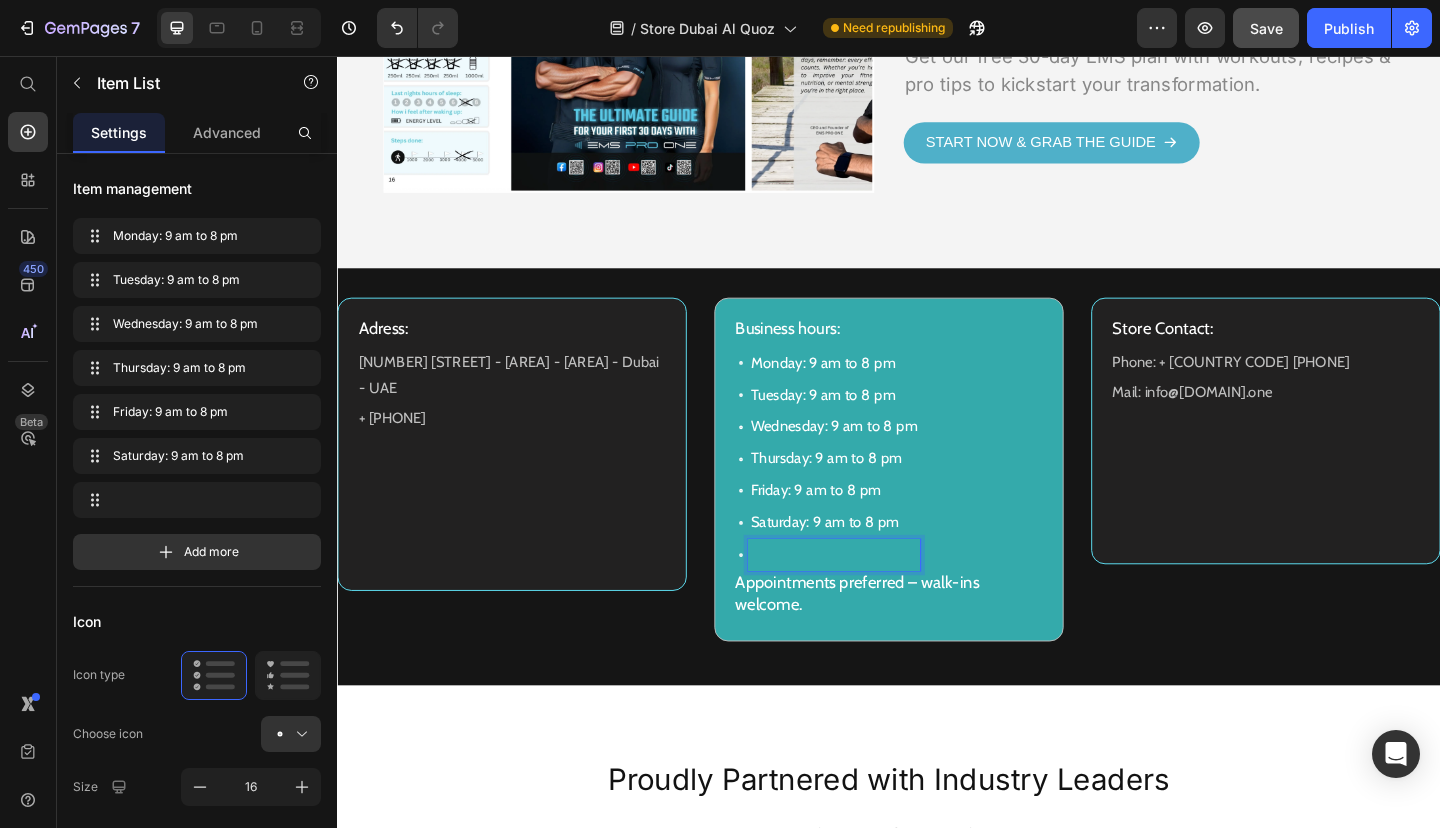 click at bounding box center (877, 599) 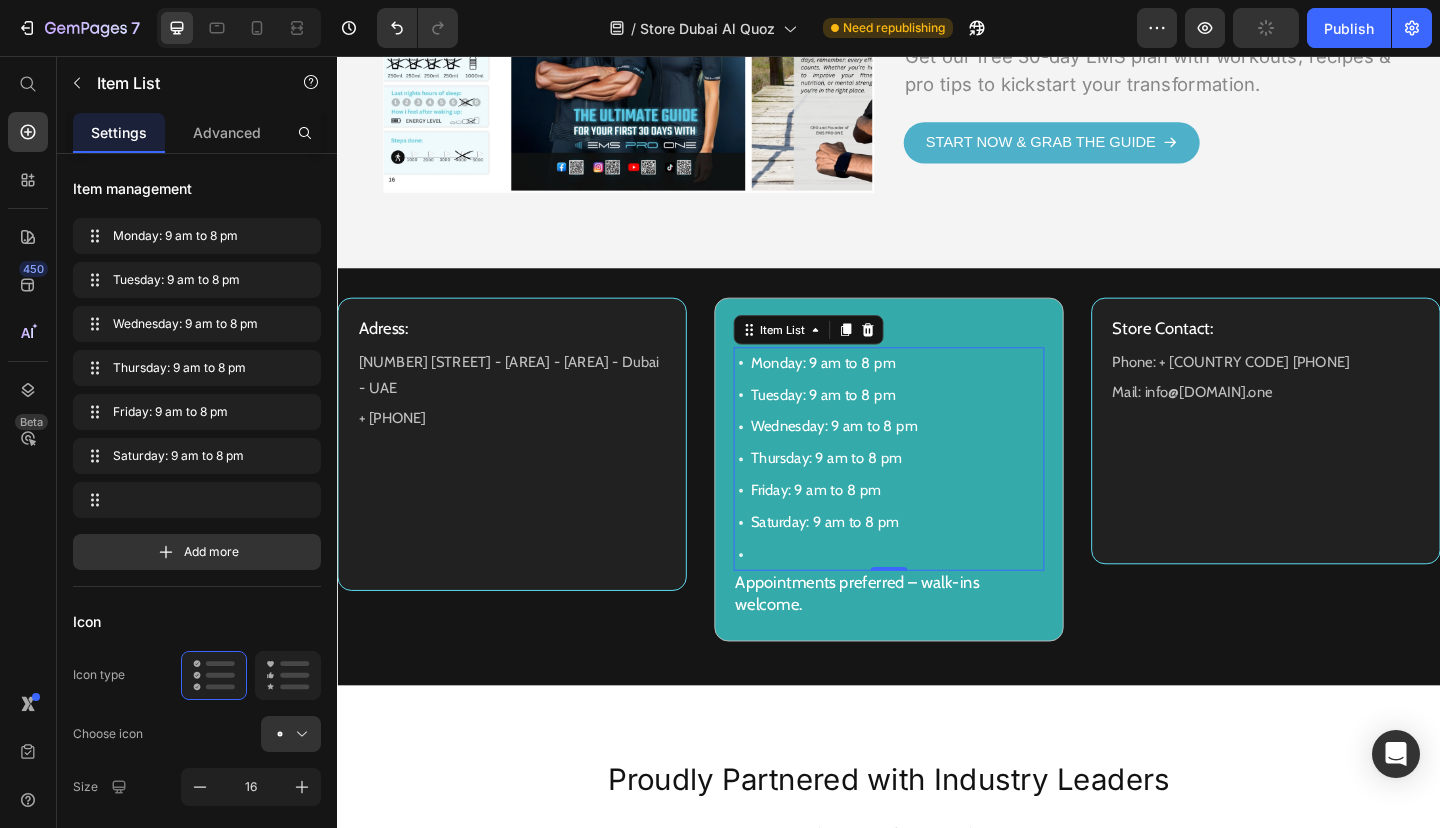 click on "Monday: 9 am to 8 pm
Tuesday: 9 am to 8 pm
Wednesday: 9 am to 8 pm
Thursday: 9 am to 8 pm
Friday: 9 am to 8 pm
Saturday: 9 am to 8 pm" at bounding box center [937, 495] 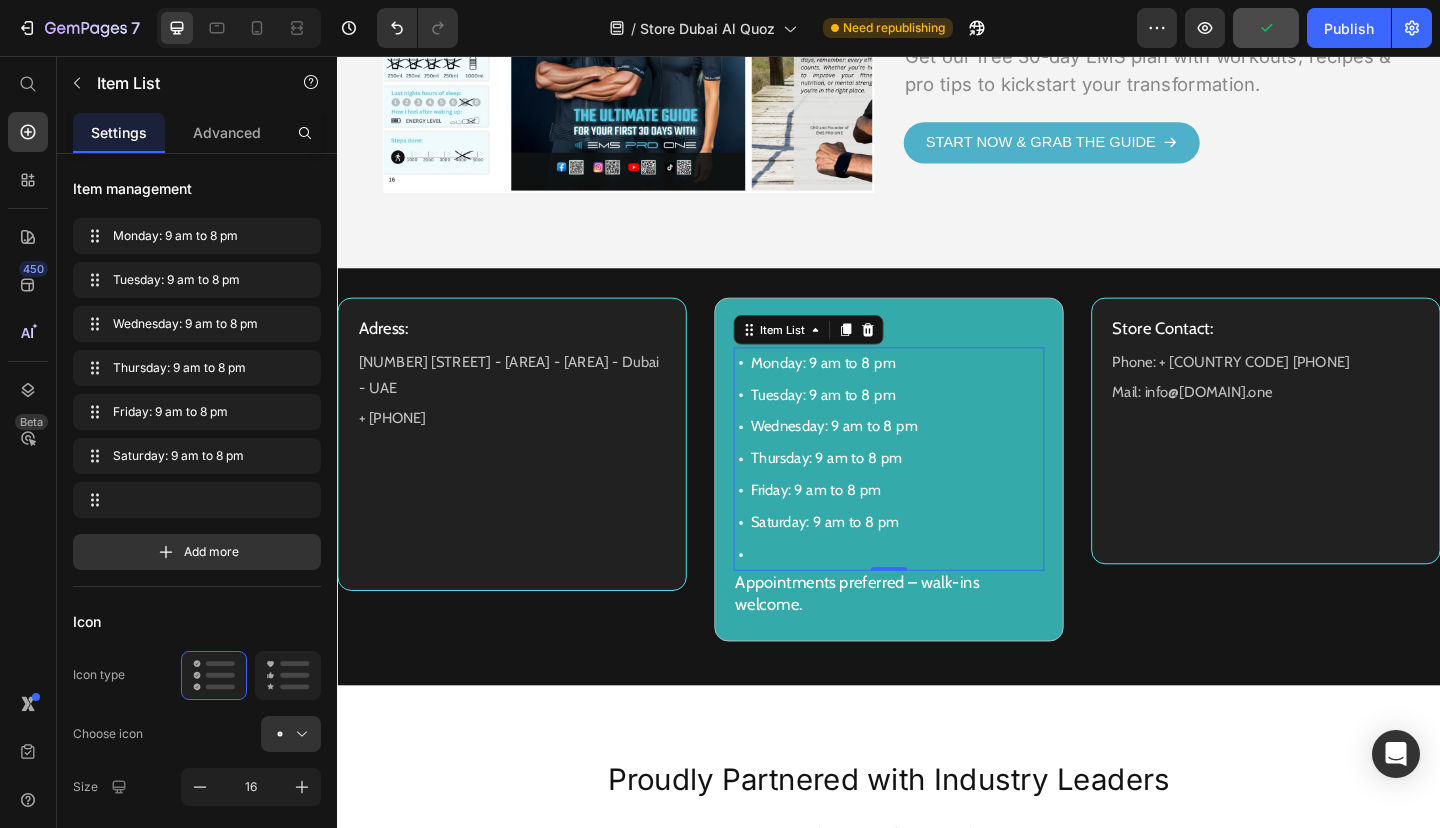 click on "Monday: 9 am to 8 pm
Tuesday: 9 am to 8 pm
Wednesday: 9 am to 8 pm
Thursday: 9 am to 8 pm
Friday: 9 am to 8 pm
Saturday: 9 am to 8 pm" at bounding box center (937, 495) 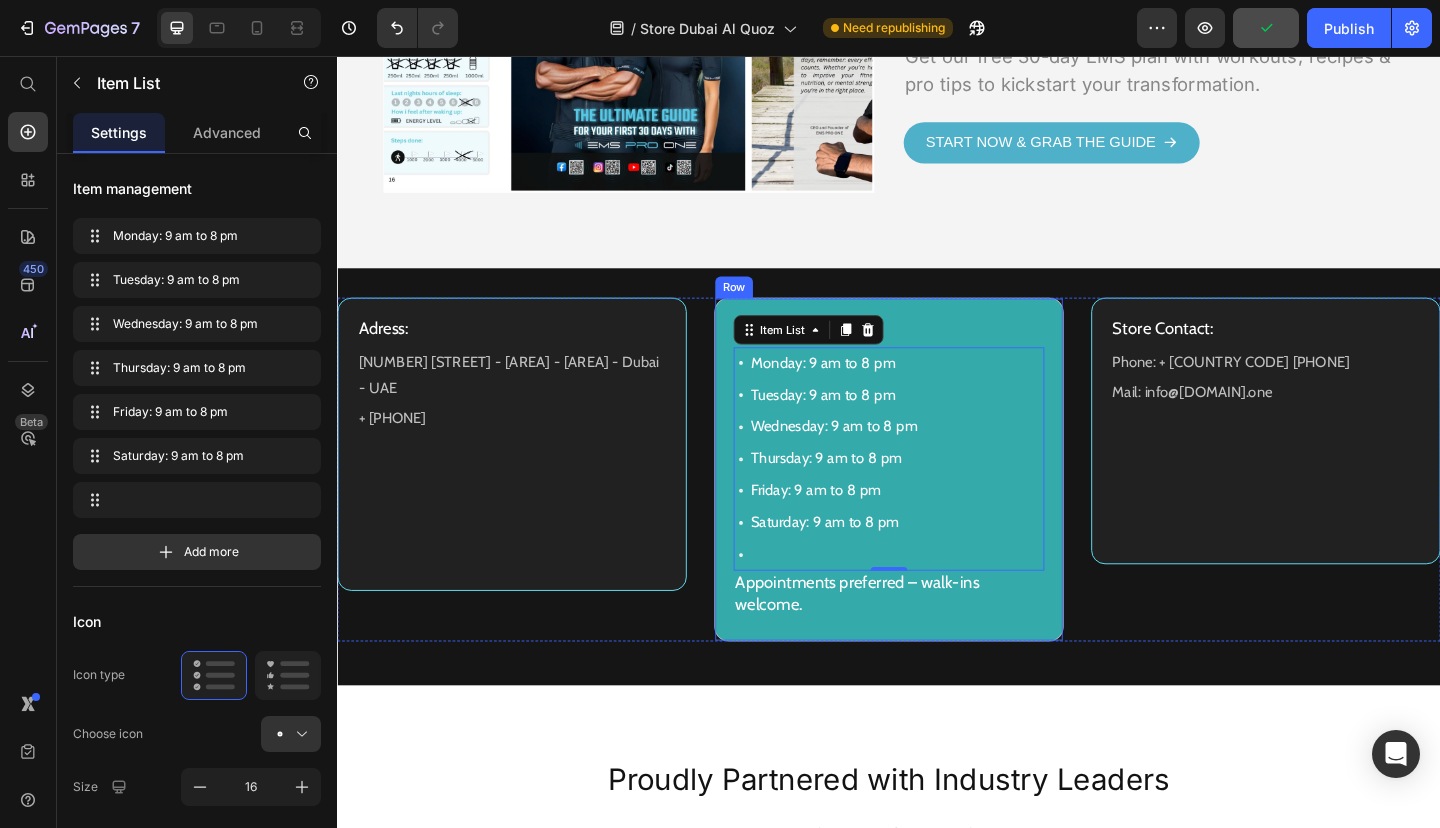 click on "Business hours: Heading
Monday: 9 am to 8 pm
Tuesday: 9 am to 8 pm
Wednesday: 9 am to 8 pm
Thursday: 9 am to 8 pm
Friday: 9 am to 8 pm
Saturday: 9 am to 8 pm
Item List   0 Appointments preferred – walk-ins welcome. Heading Row" at bounding box center (937, 506) 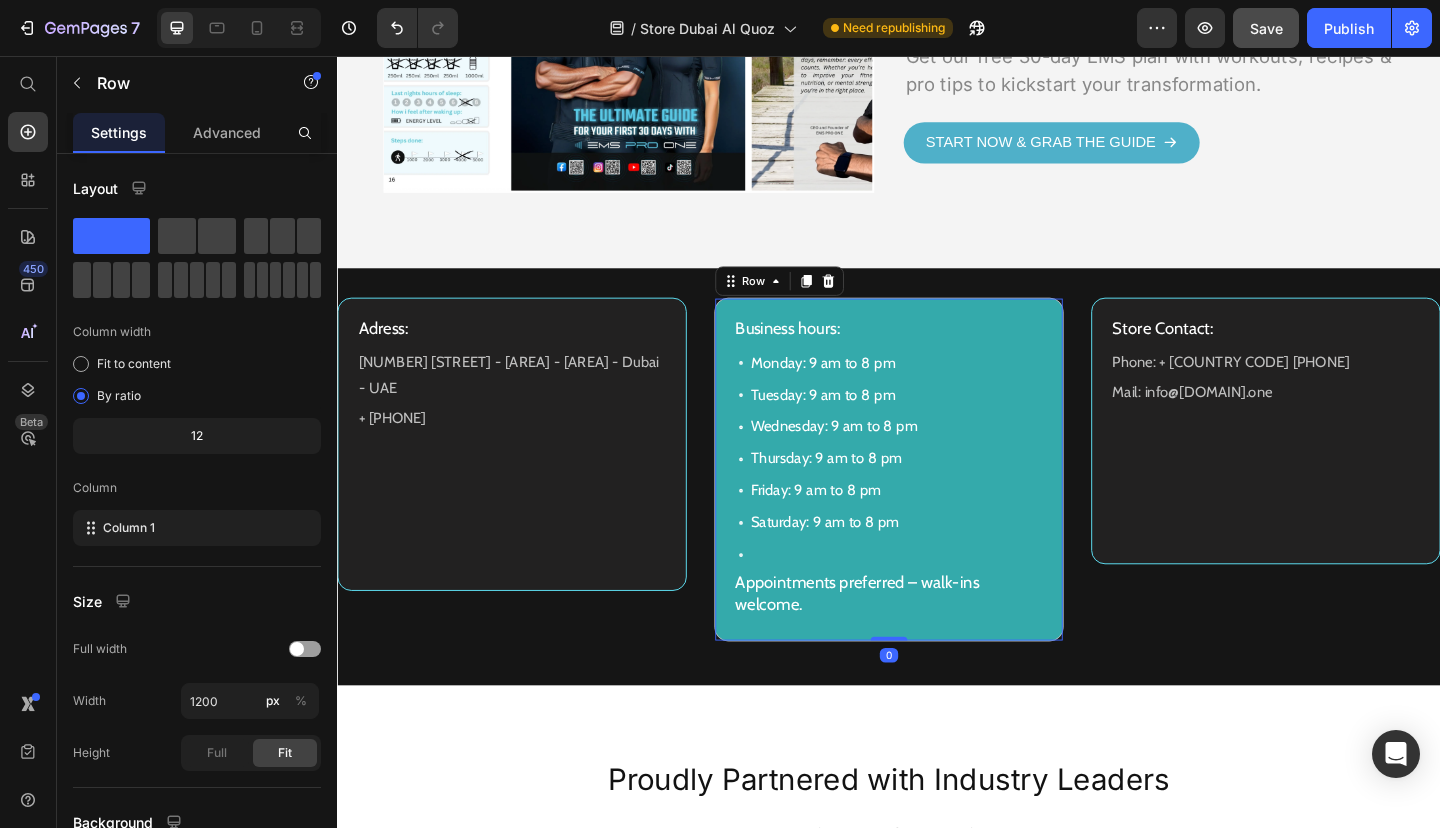 drag, startPoint x: 942, startPoint y: 796, endPoint x: 945, endPoint y: 782, distance: 14.3178215 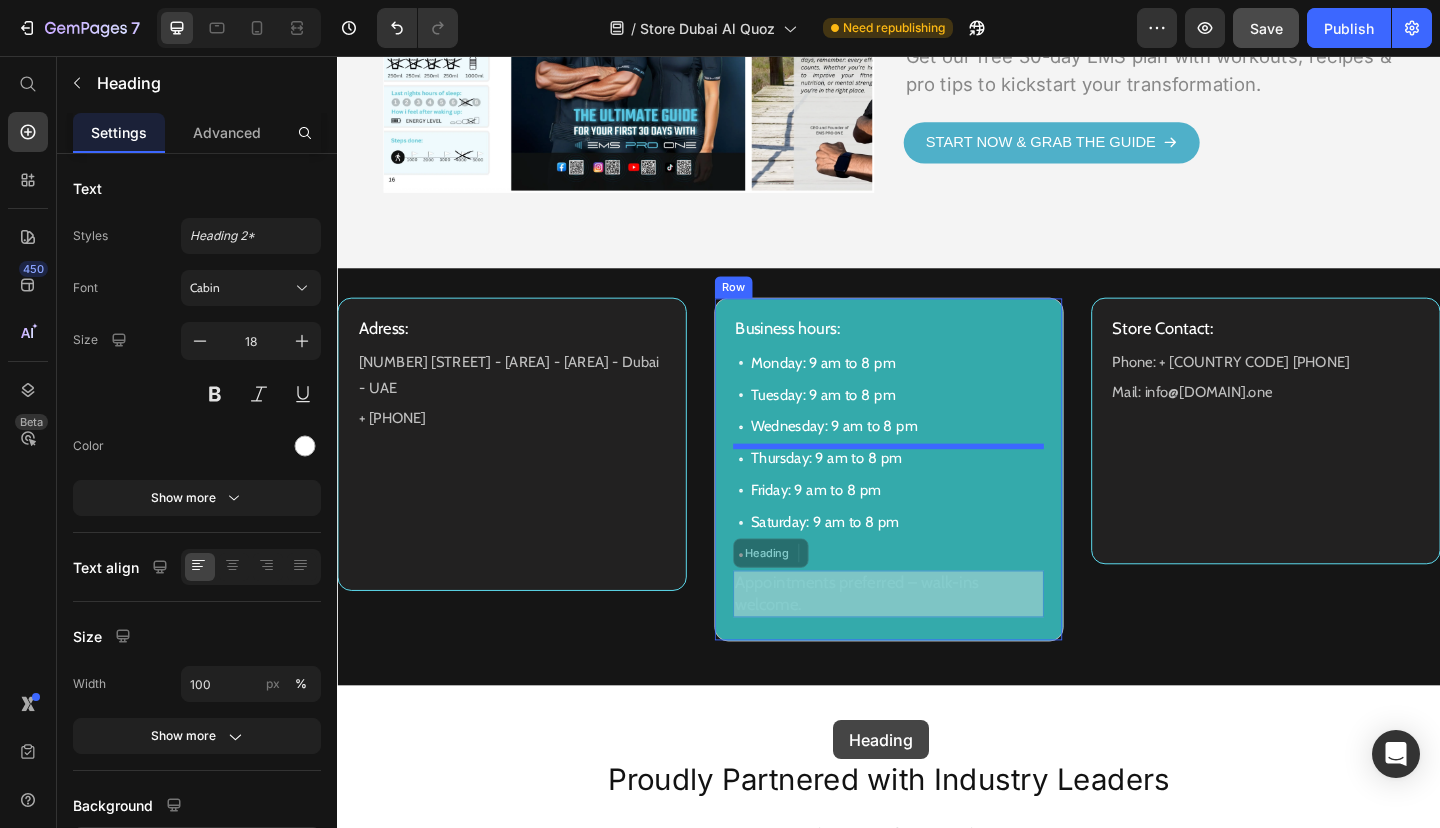 drag, startPoint x: 833, startPoint y: 739, endPoint x: 833, endPoint y: 720, distance: 19 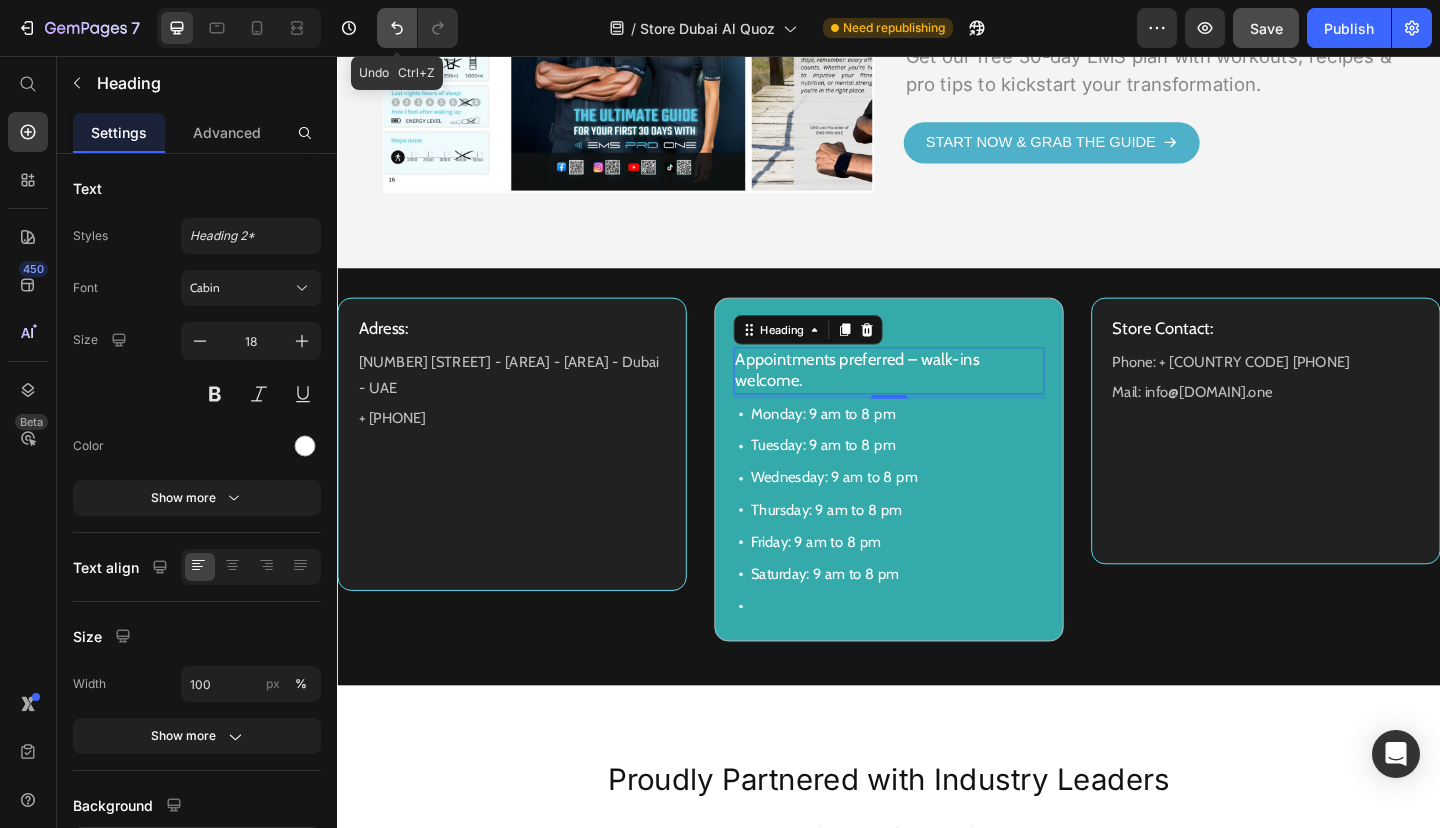 click 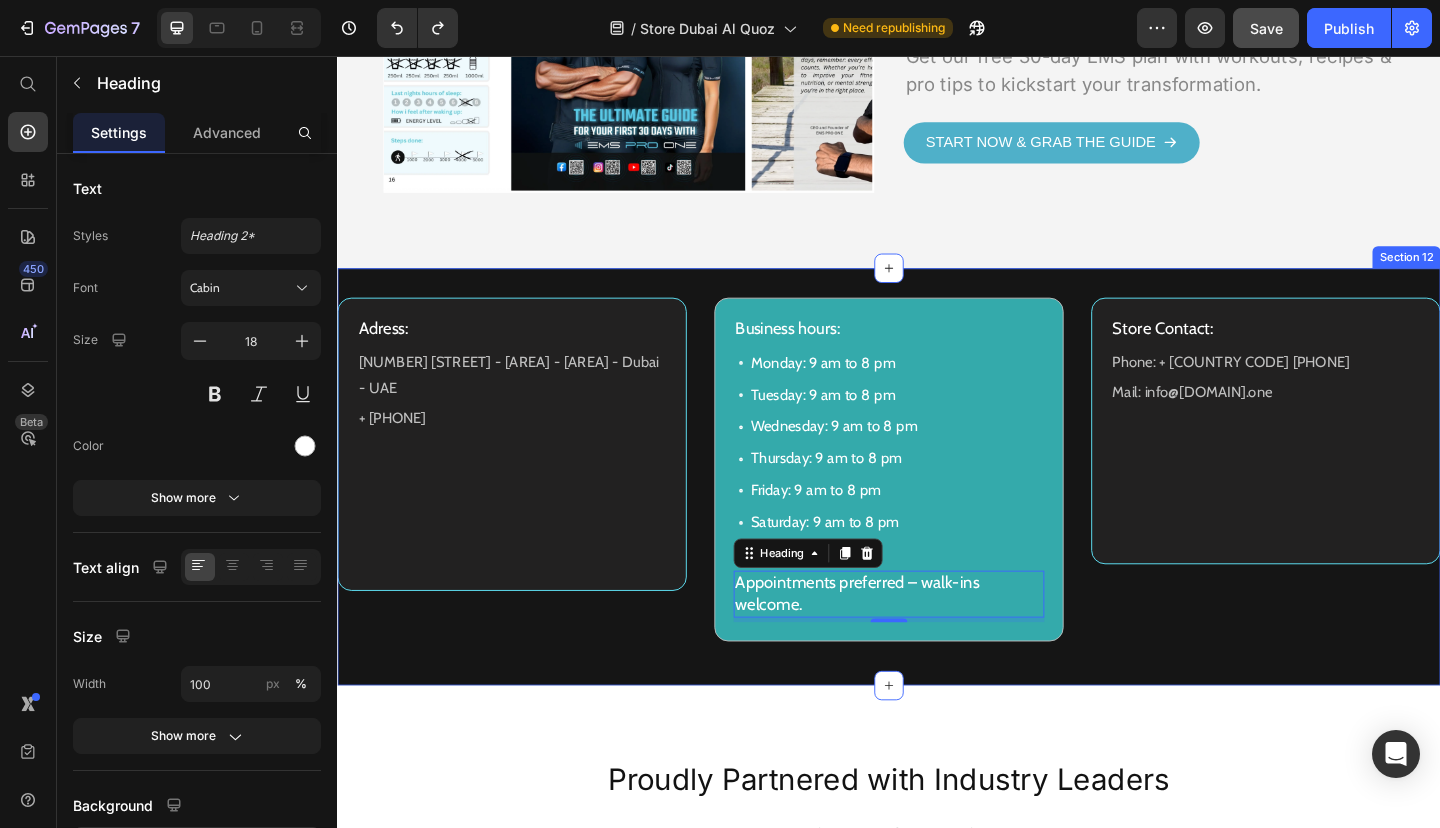 click on "Adress: Heading 29 28B Street - Al Quoz - Al Quoz Industrial Area 3 - Dubai - UAE Text Block + [COUNTRY CODE] [PHONE] Text Block Row  Business hours: Heading
Monday: 9 am to 8 pm
Tuesday: 9 am to 8 pm
Wednesday: 9 am to 8 pm
Thursday: 9 am to 8 pm
Friday: 9 am to 8 pm
Saturday: 9 am to 8 pm
Item List Appointments preferred – walk-ins welcome. Heading   0 Row Store Contact: Heading Phone: + [COUNTRY CODE] [PHONE] Text Block Mail: [EMAIL] Text Block Row Row Row" at bounding box center [937, 514] 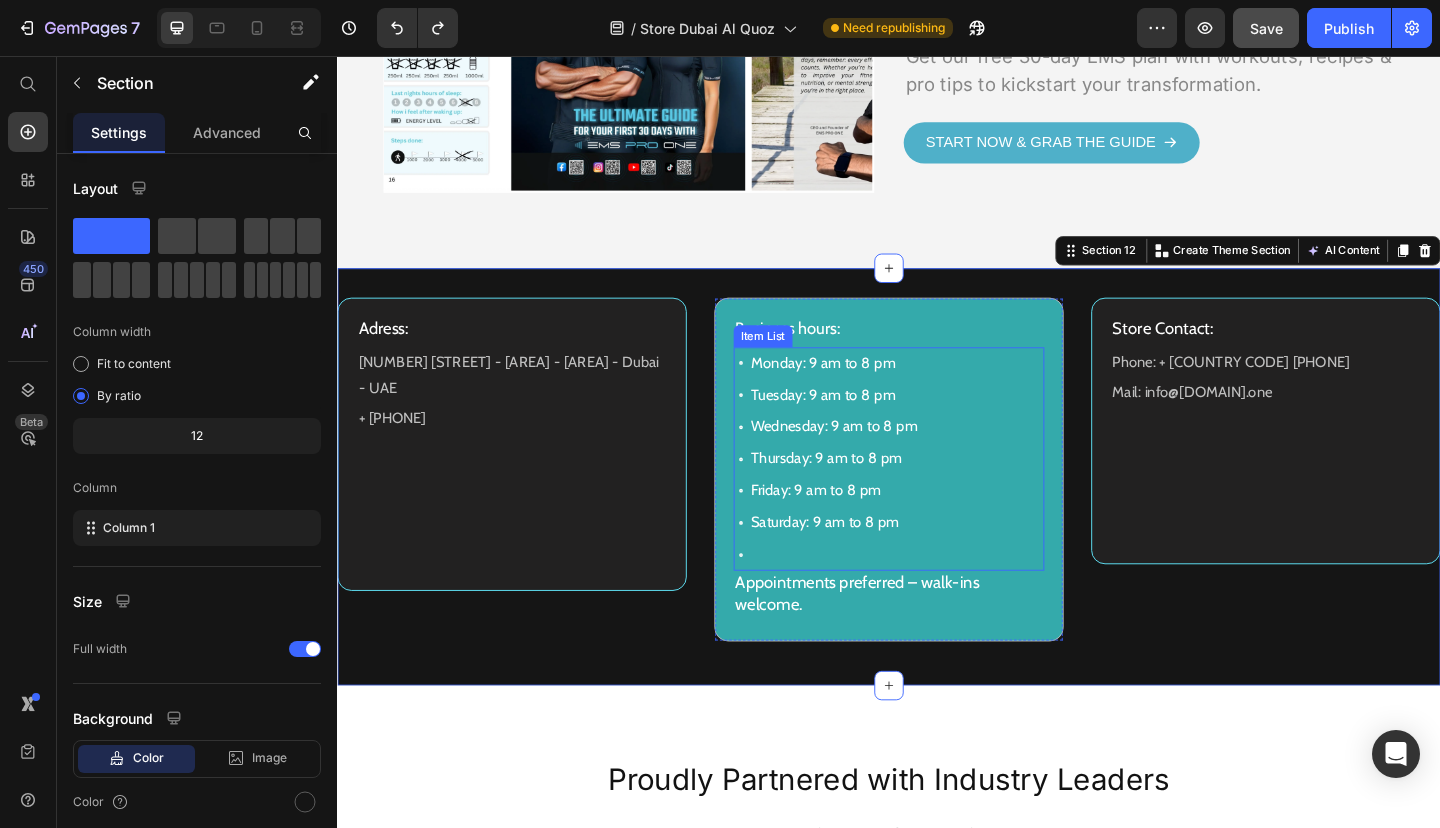 click 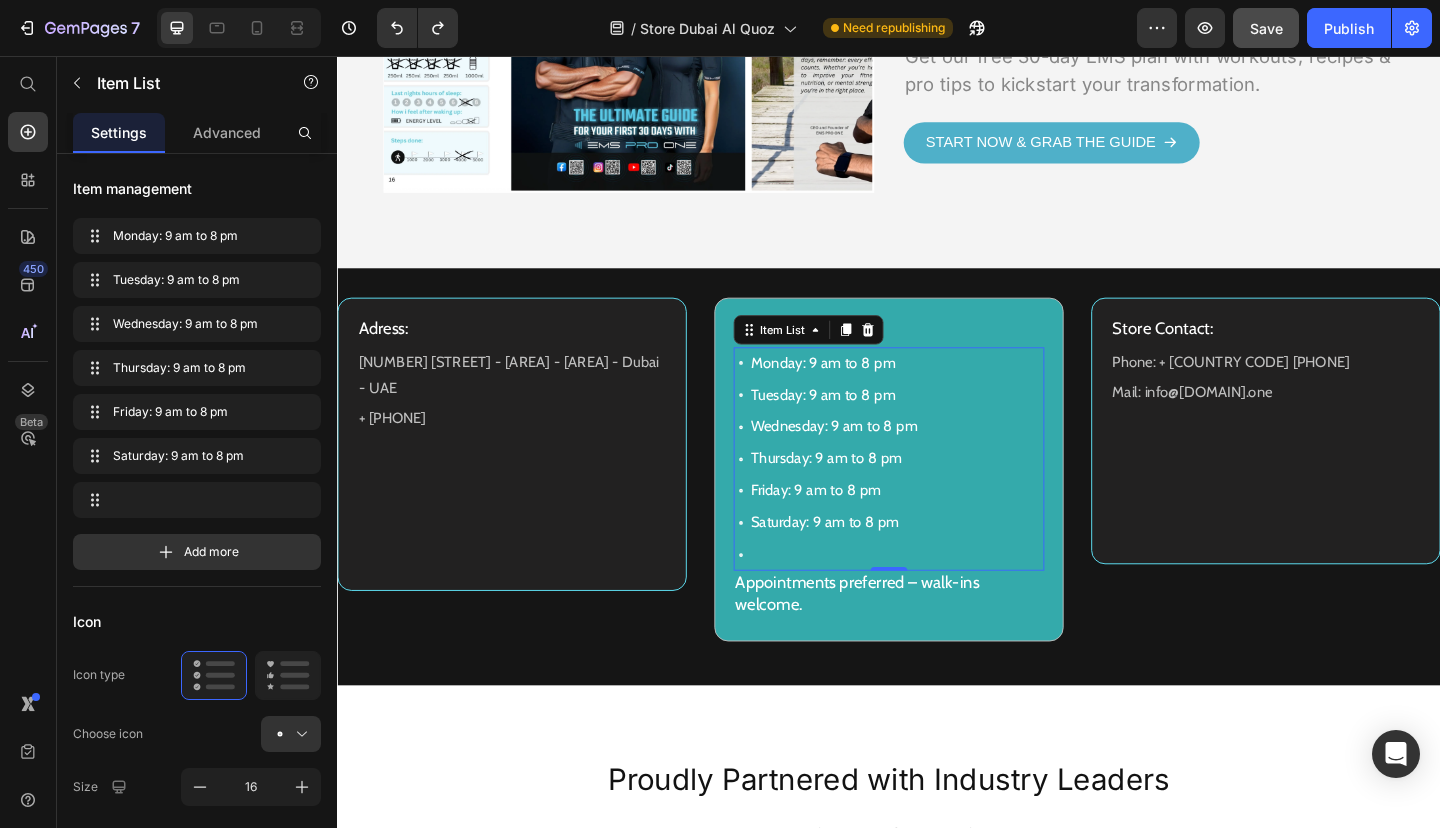 click 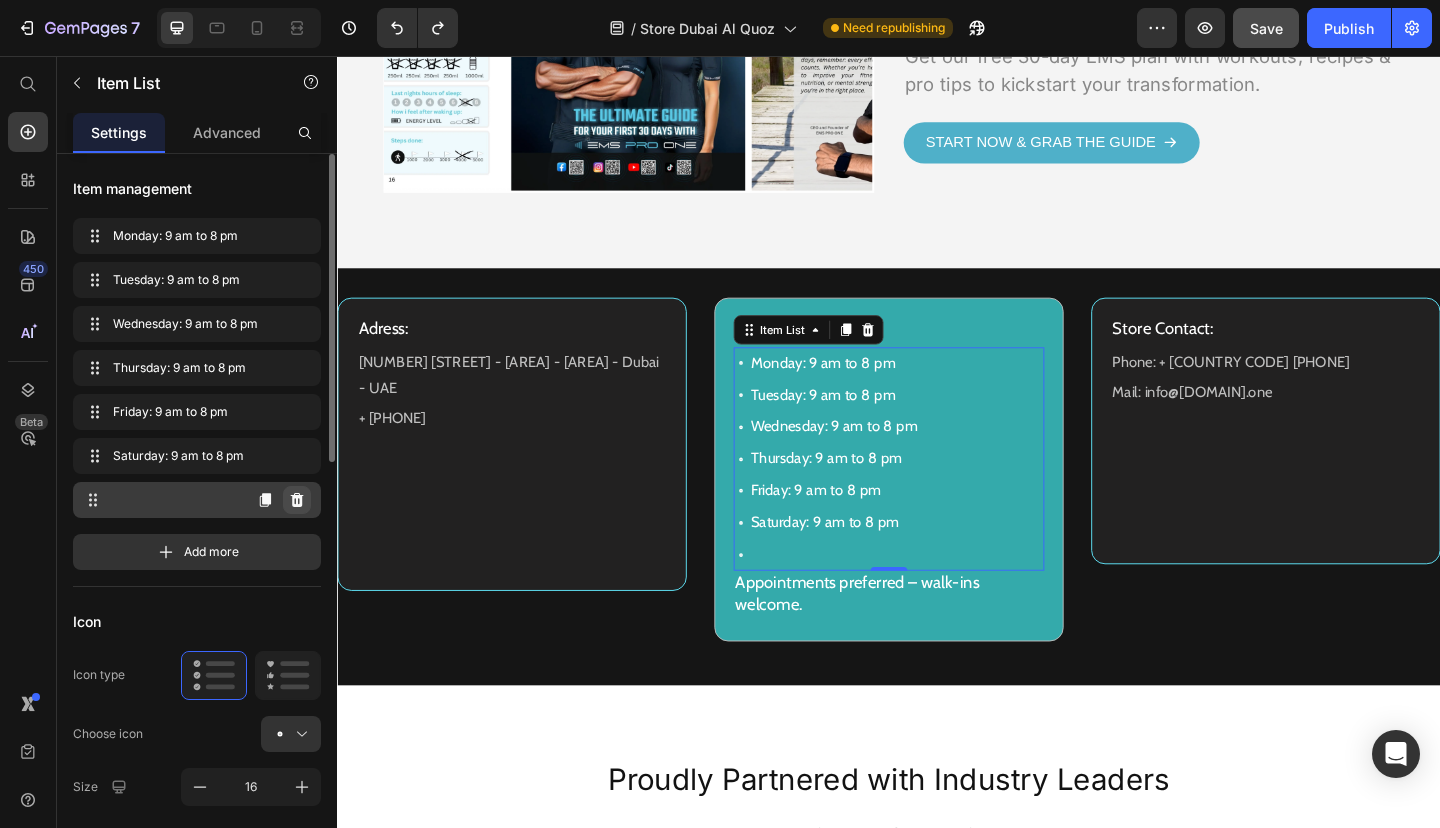 click 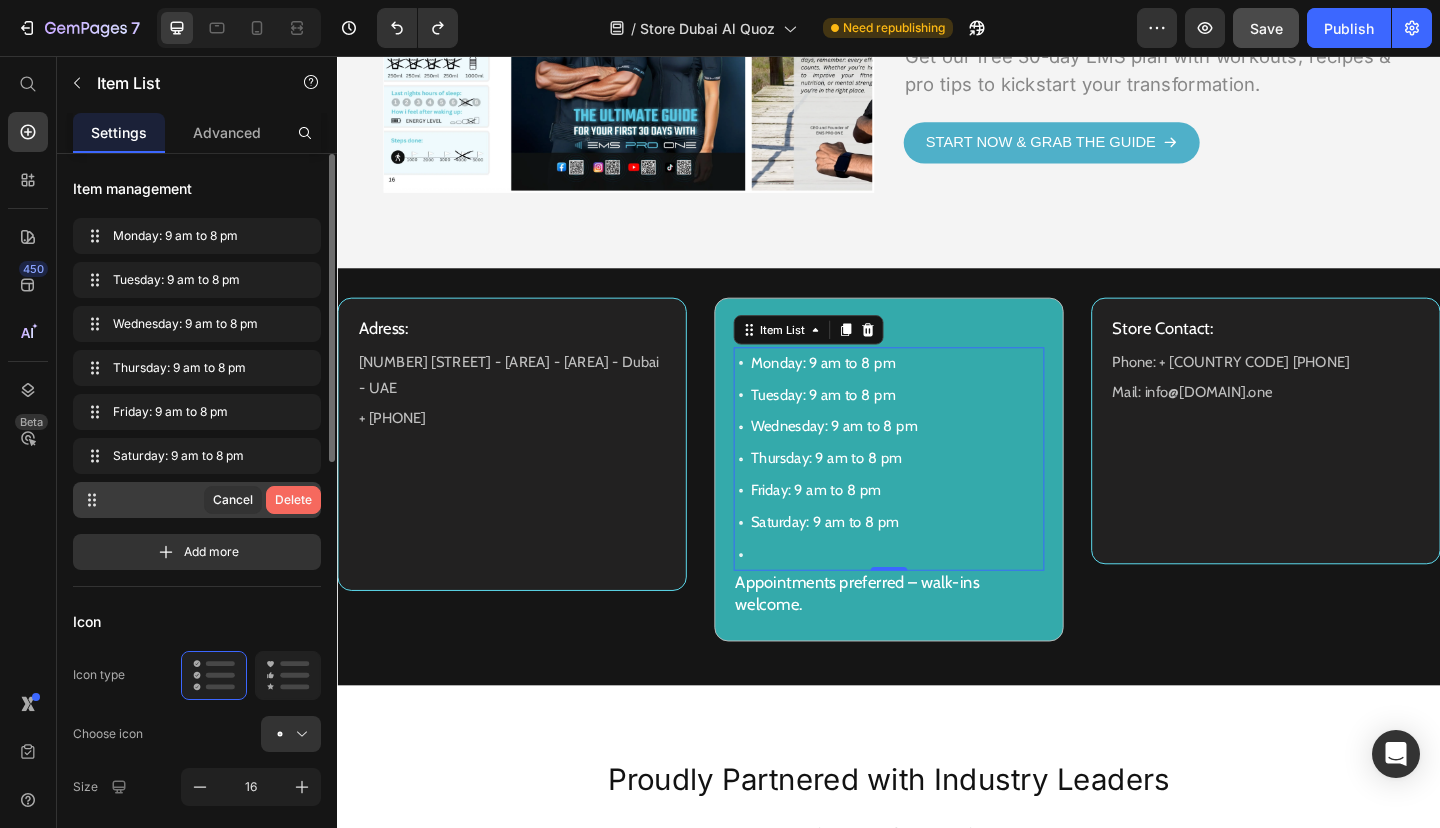 click on "Delete" at bounding box center (293, 500) 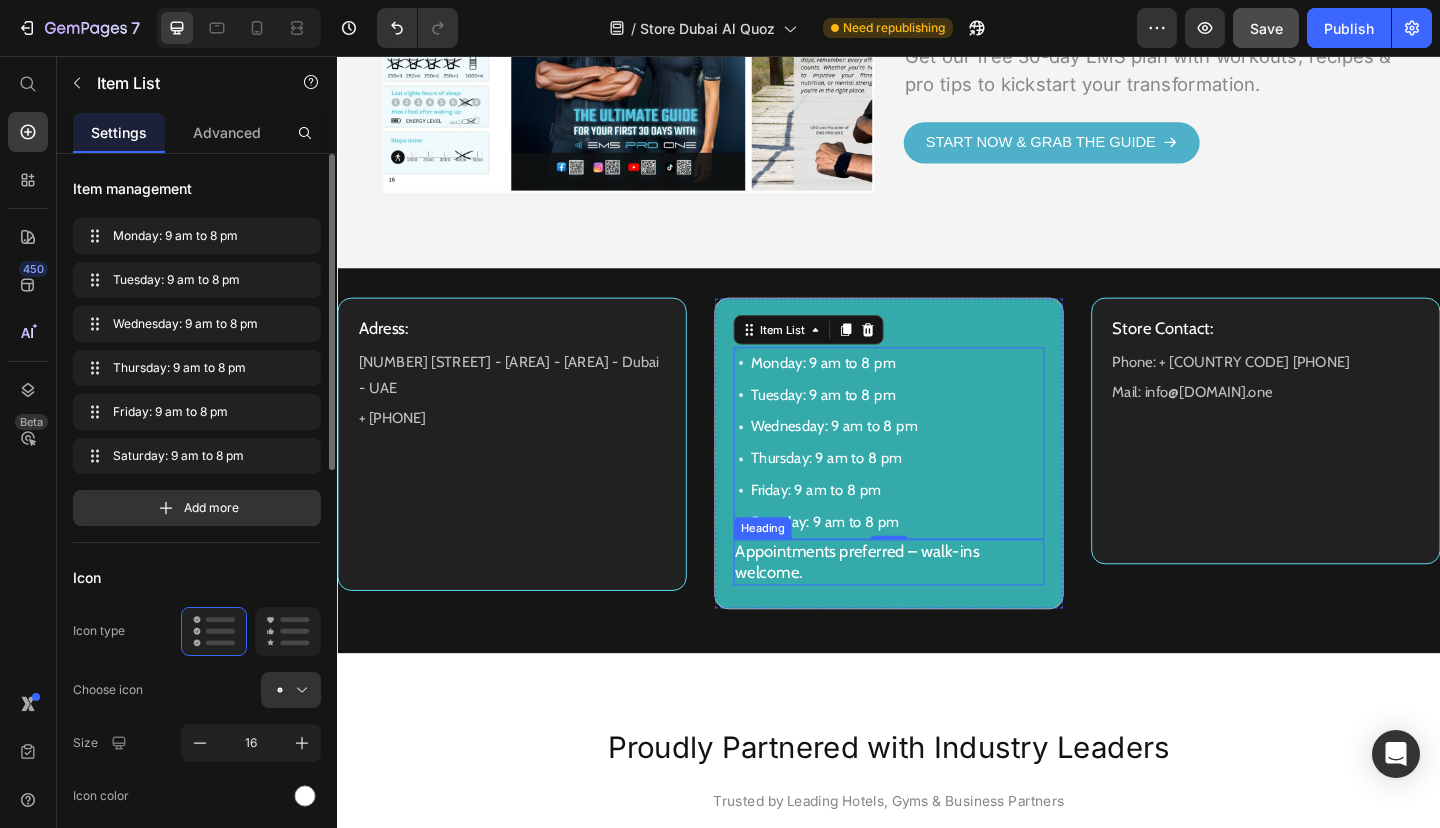 click on "Appointments preferred – walk-ins welcome." at bounding box center [937, 607] 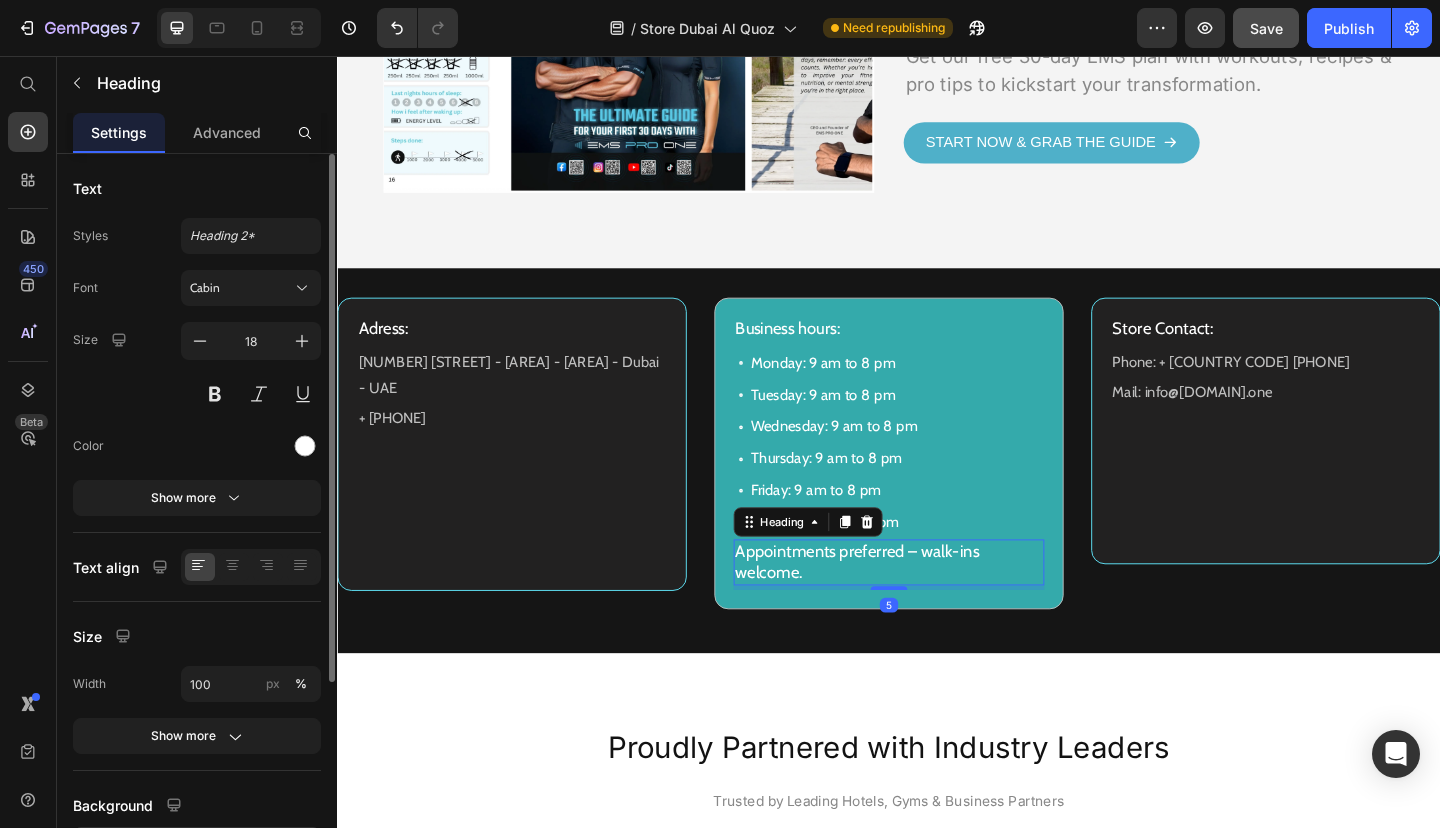 click on "Appointments preferred – walk-ins welcome." at bounding box center (937, 607) 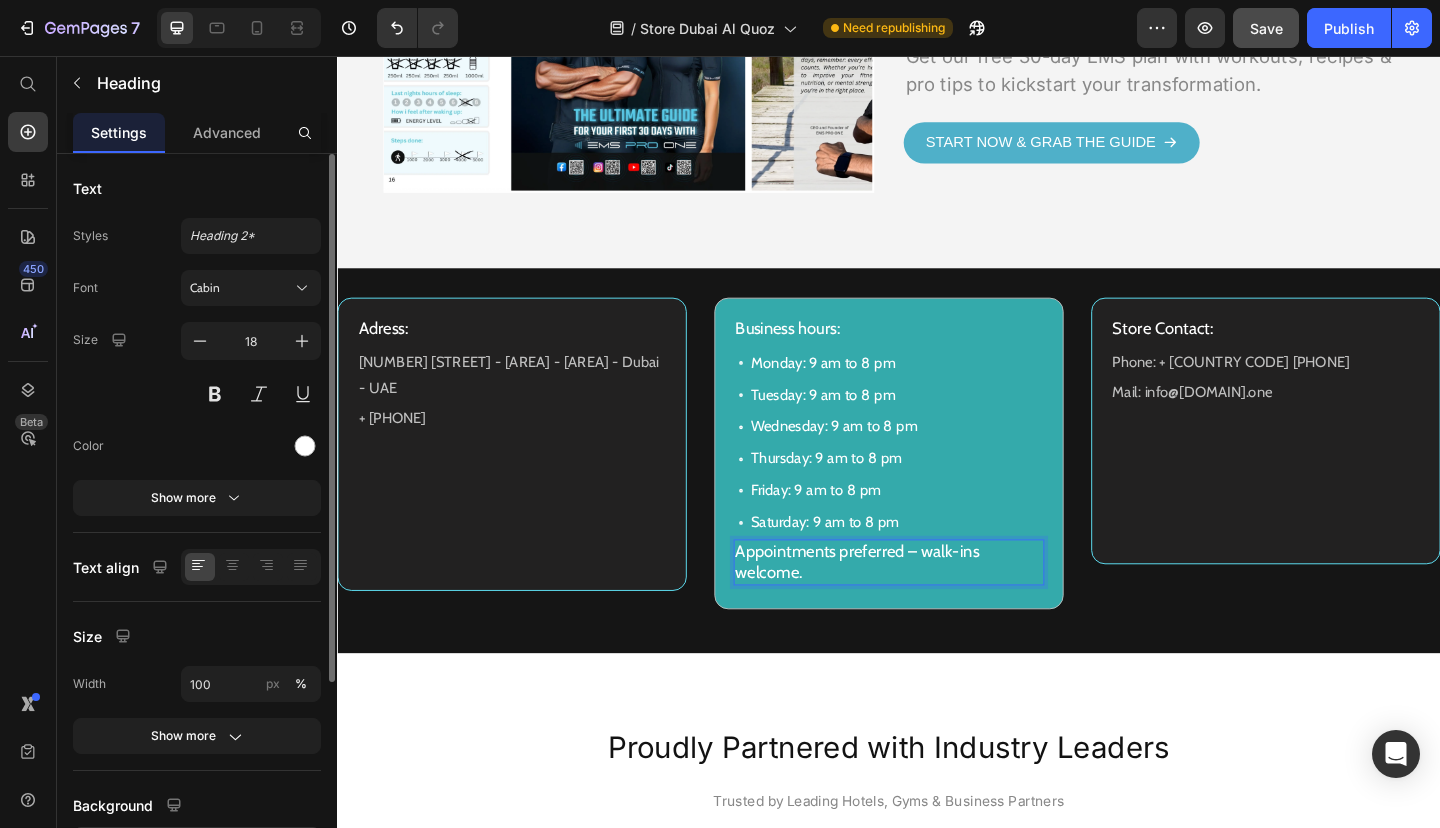click on "Appointments preferred – walk-ins welcome." at bounding box center (937, 607) 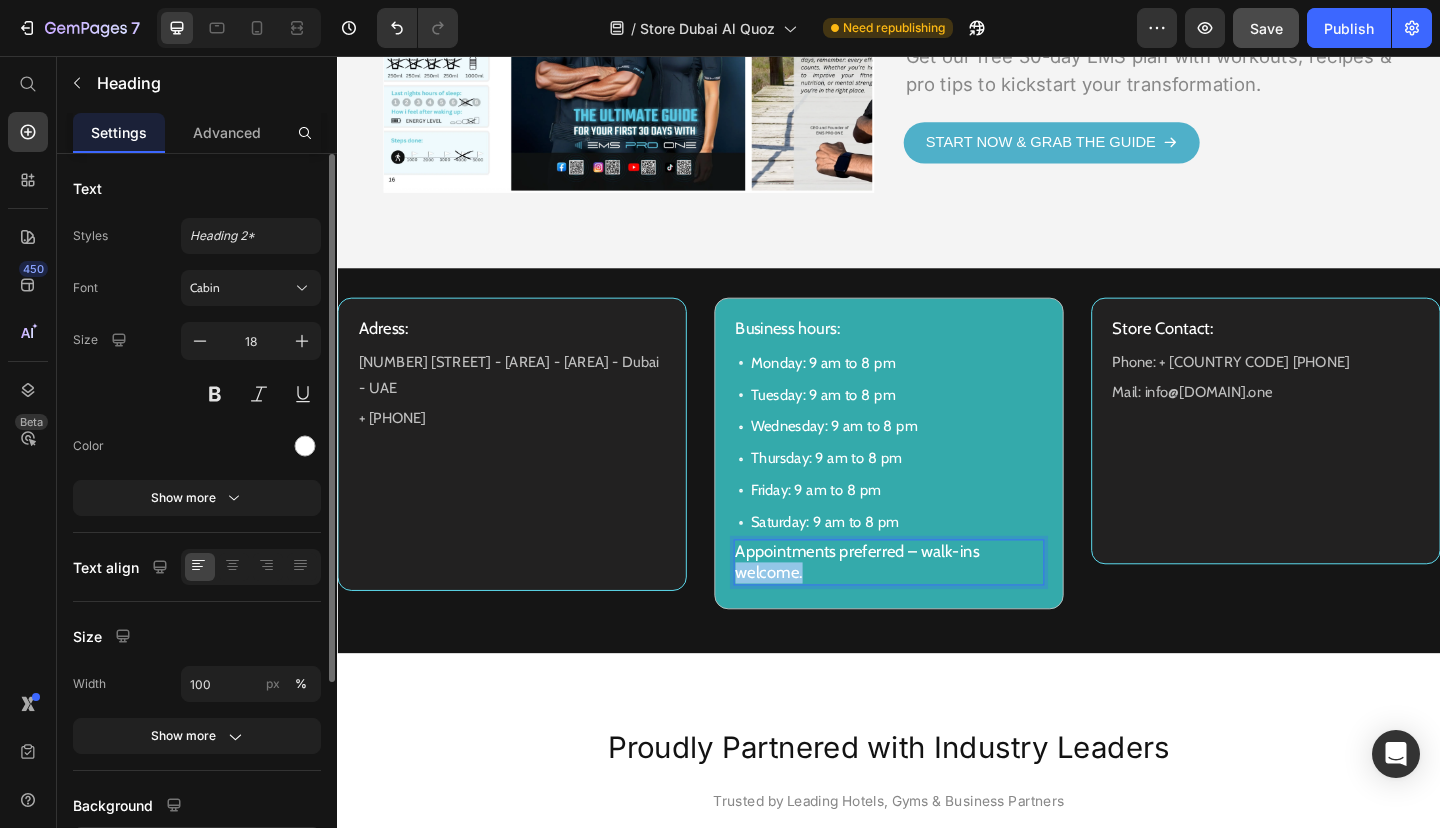 drag, startPoint x: 843, startPoint y: 727, endPoint x: 766, endPoint y: 732, distance: 77.16217 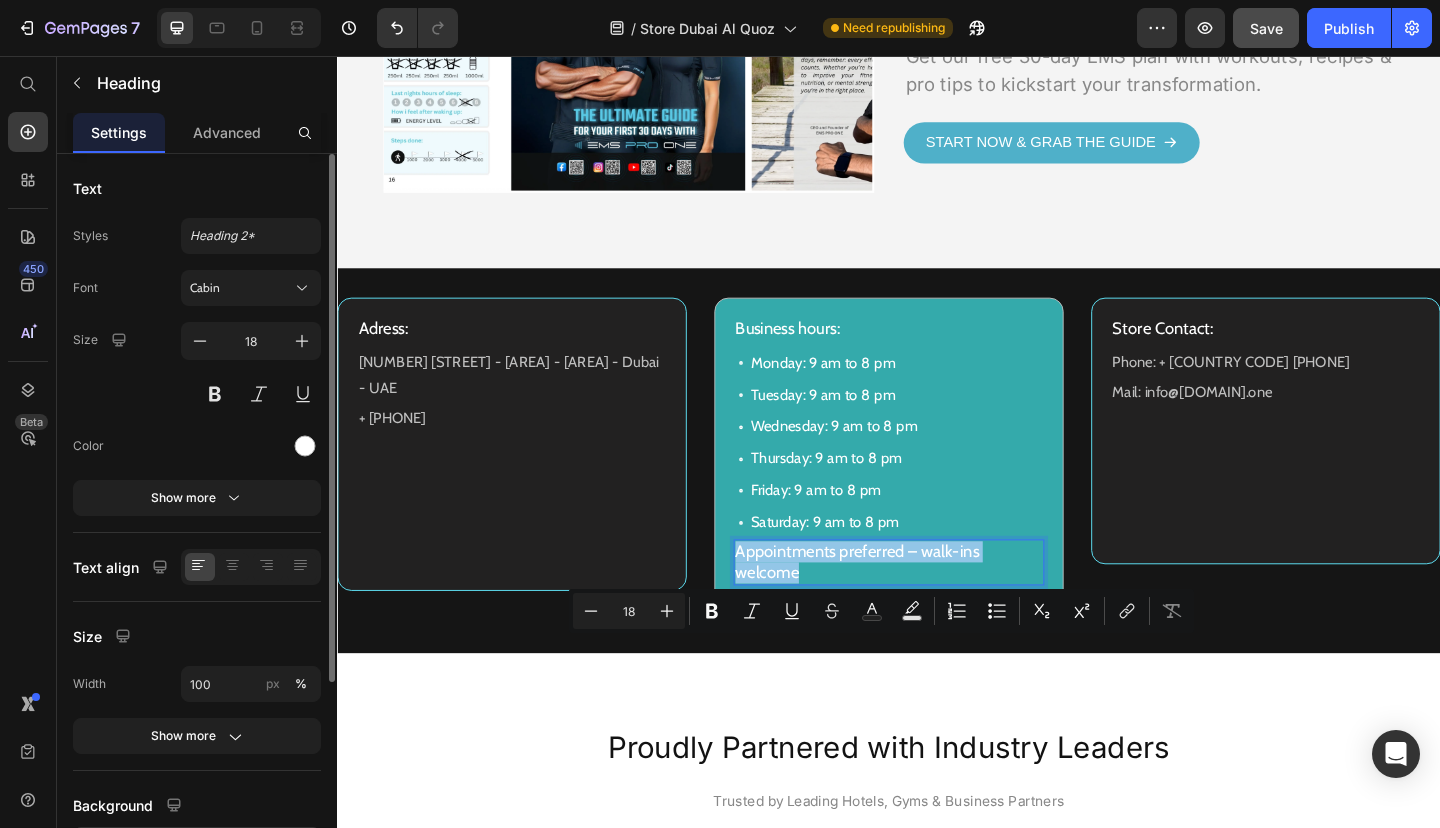 drag, startPoint x: 840, startPoint y: 727, endPoint x: 774, endPoint y: 708, distance: 68.68042 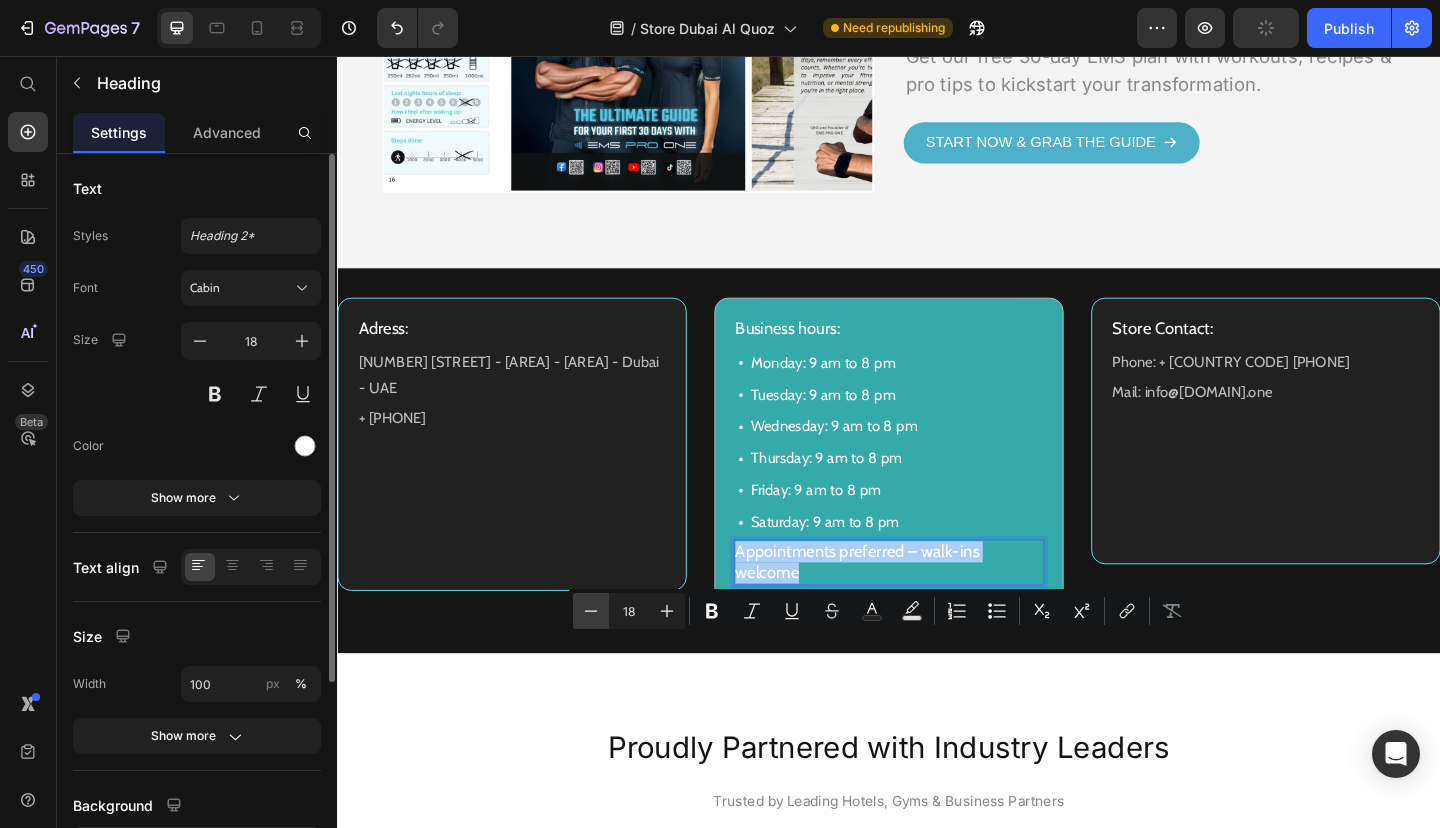 click 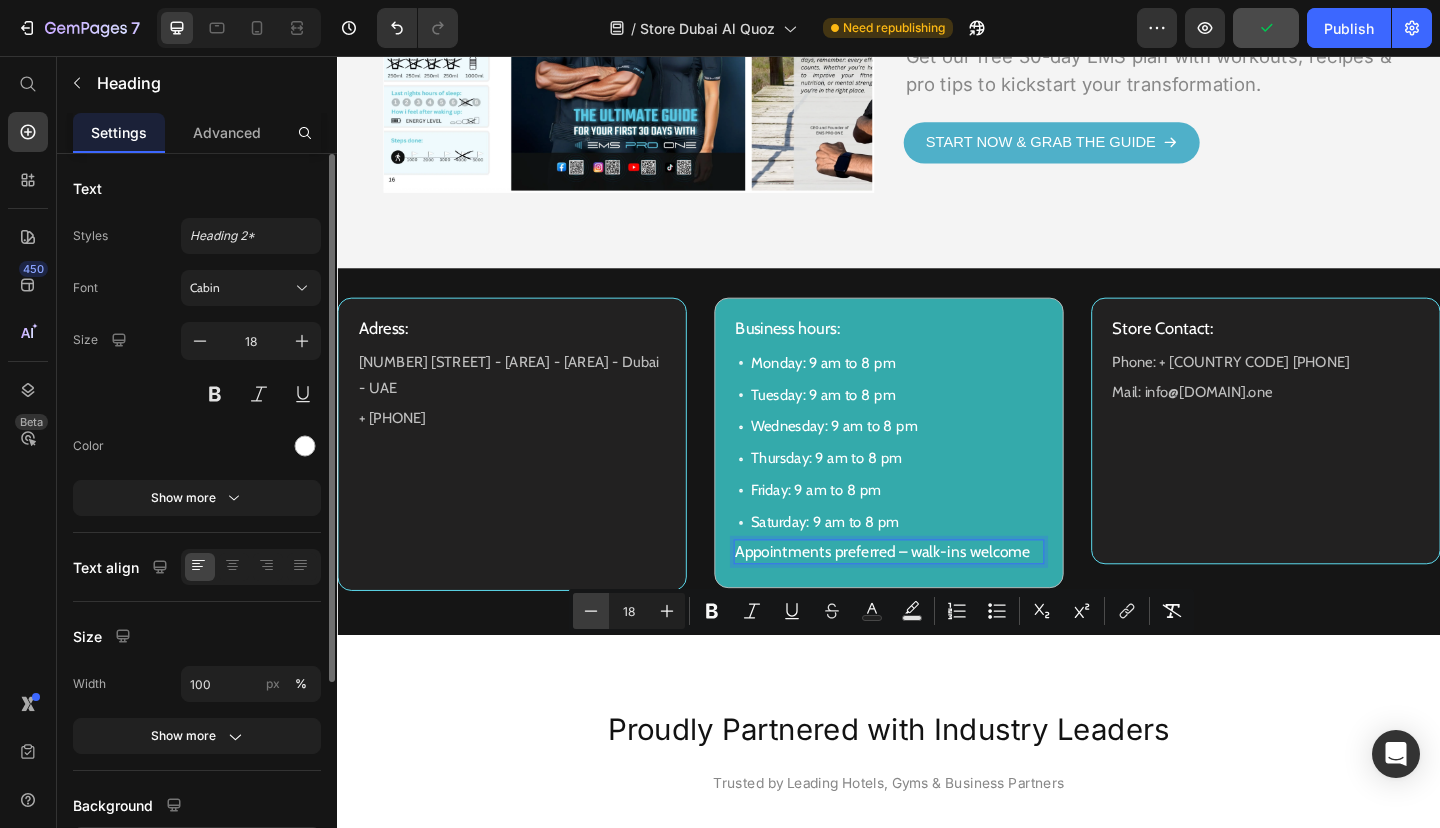 type on "17" 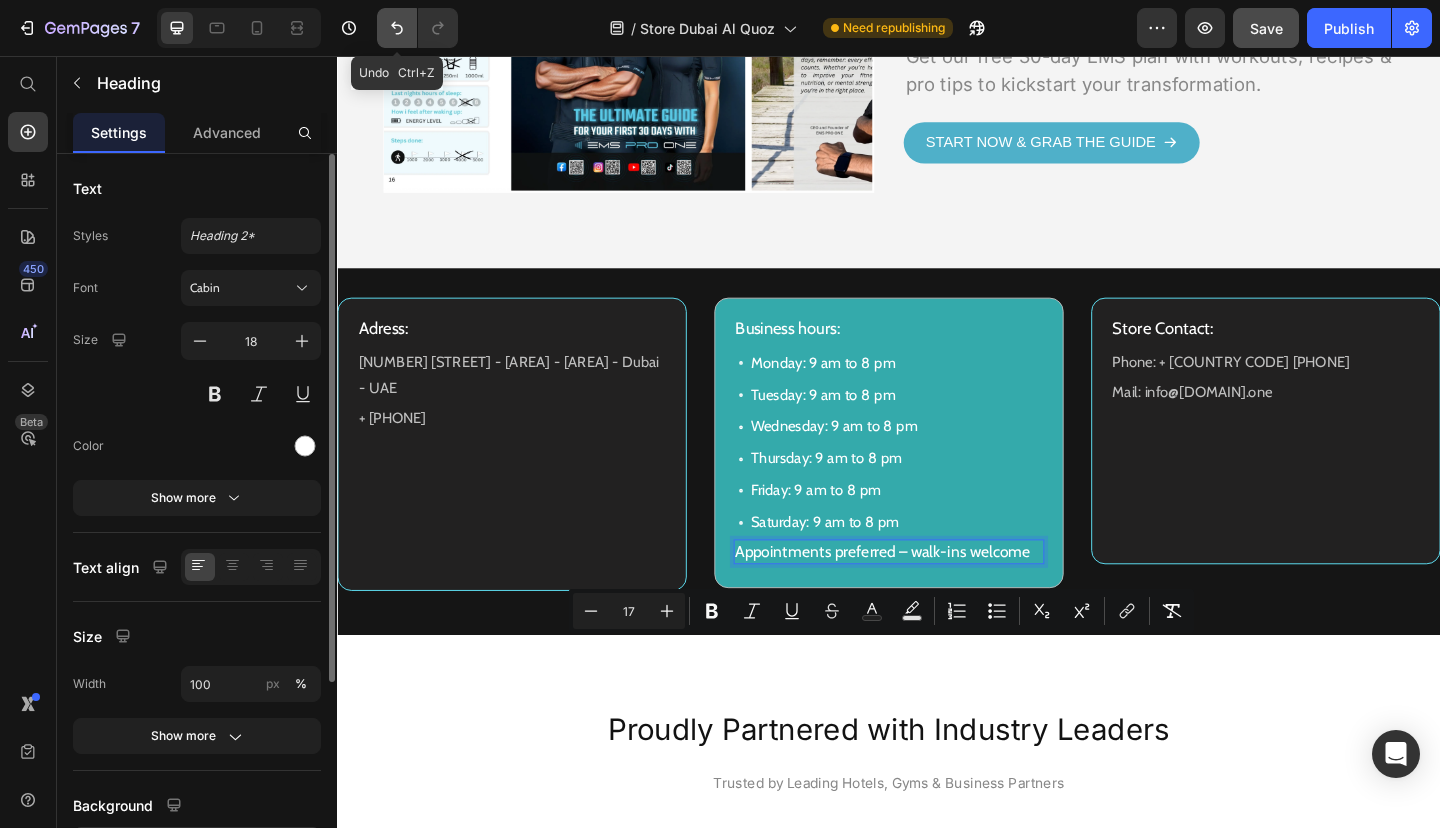 click 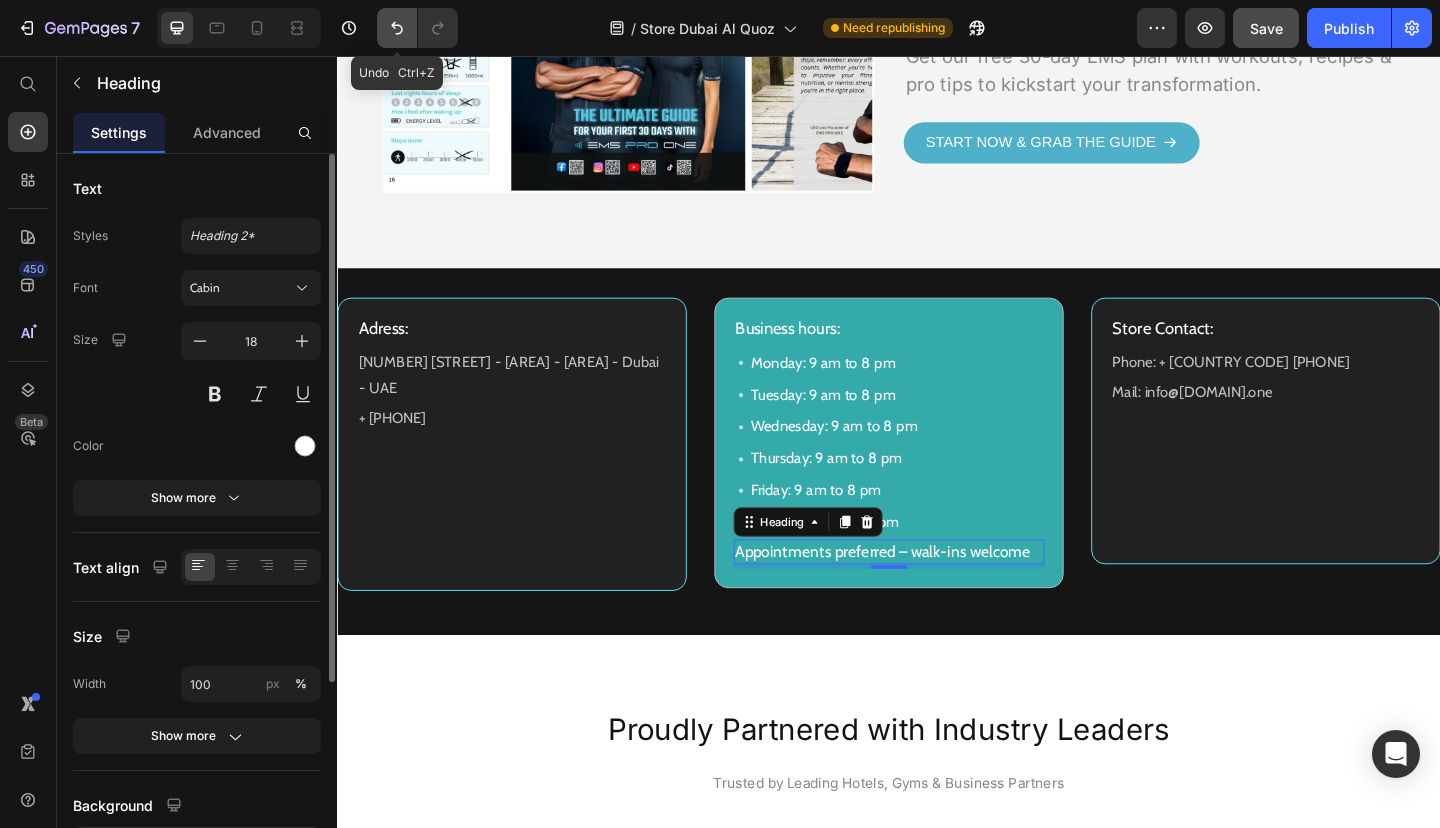 click 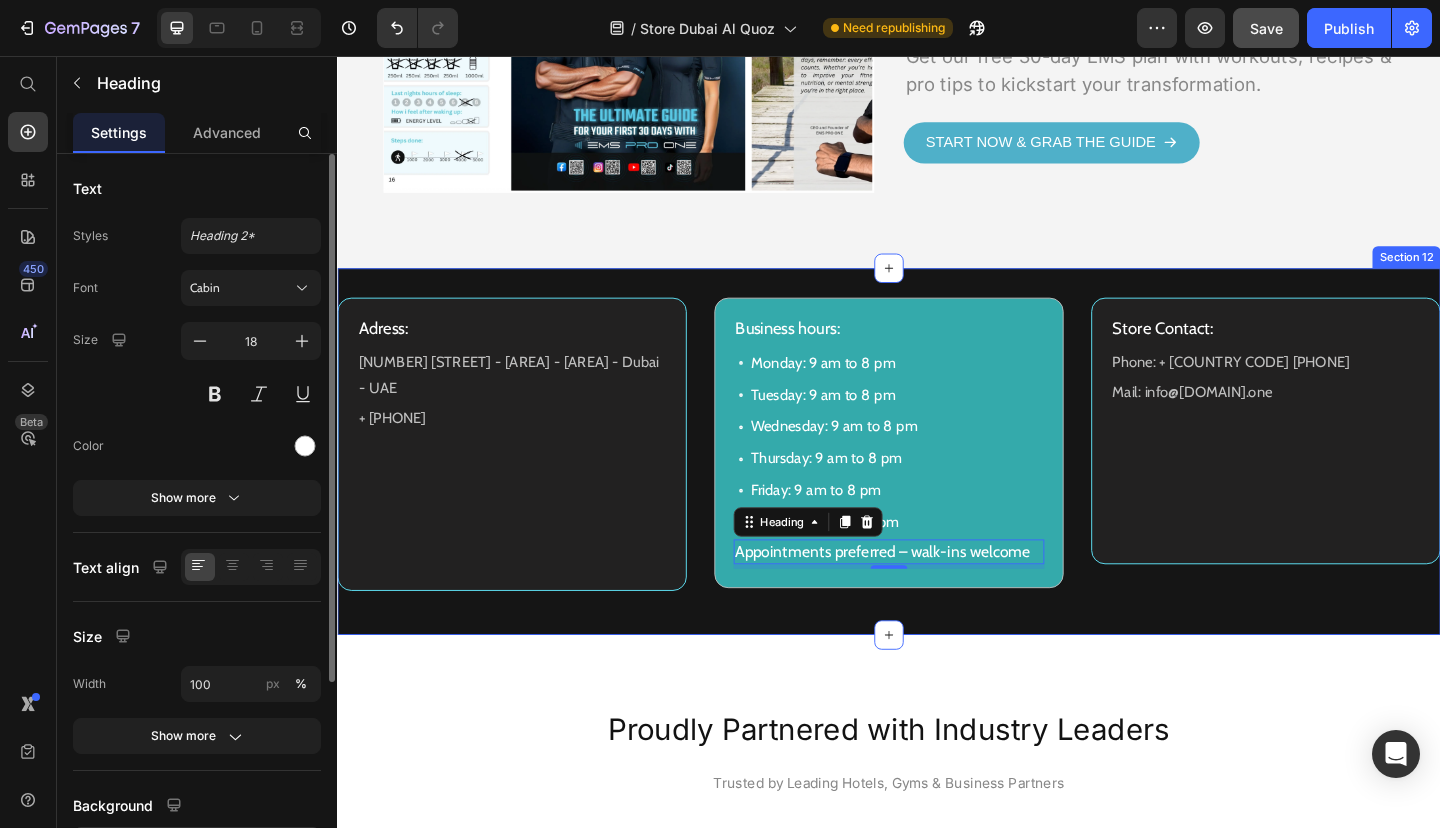 click on "Adress: [NUMBER] [STREET] - [AREA] - [AREA] - Dubai - UAE Text Block + [PHONE] Text Block Row  Business hours: Heading
Monday: 9 am to 8 pm
Tuesday: 9 am to 8 pm
Wednesday: 9 am to 8 pm
Thursday: 9 am to 8 pm
Friday: 9 am to 8 pm
Saturday: 9 am to 8 pm Item List Appointments preferred – walk-ins welcome Heading   5 Row Store Contact: Heading Phone: + [PHONE] Text Block Mail: info@[DOMAIN].one Text Block Row Row Row Section 12" at bounding box center [937, 486] 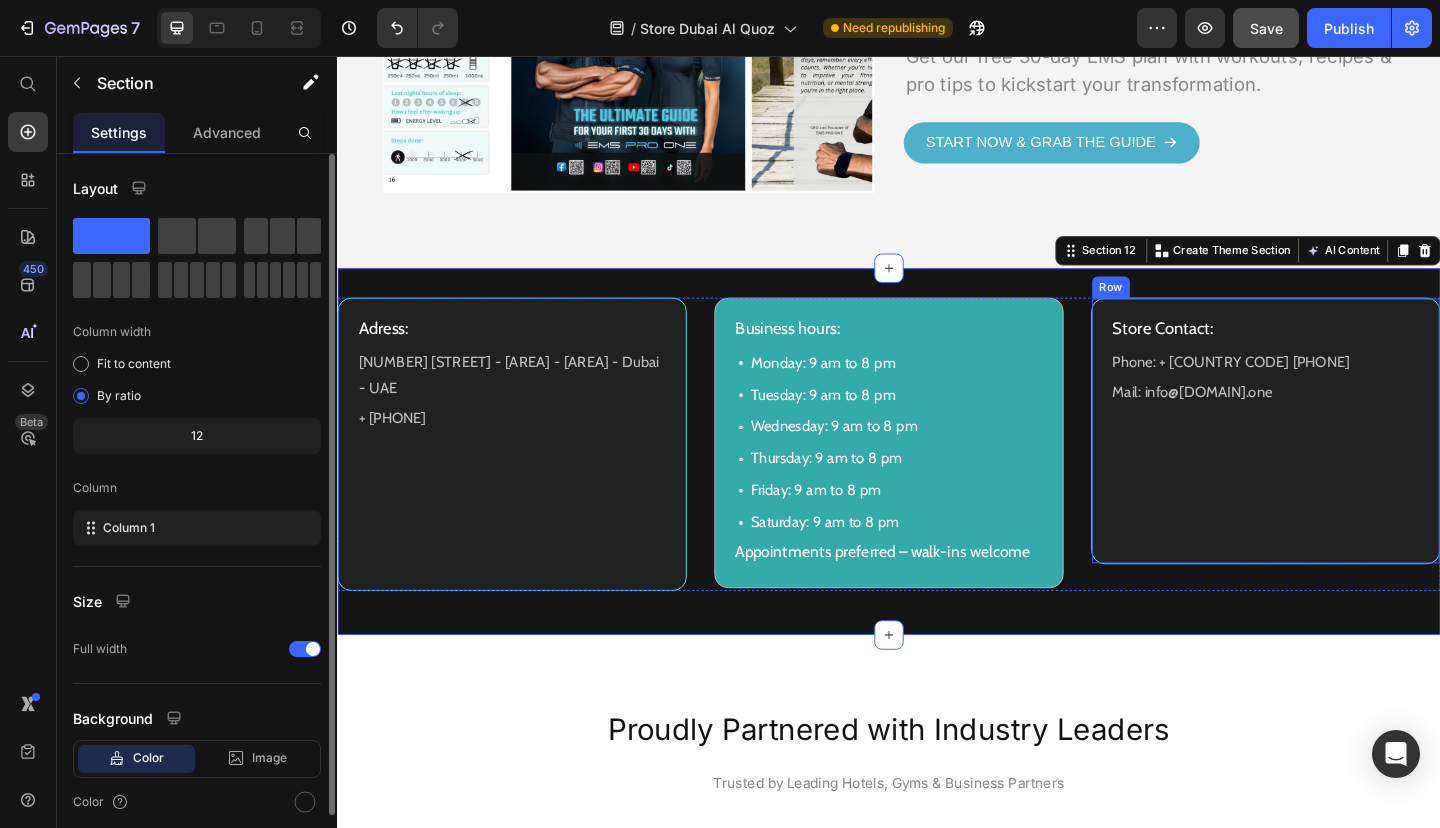 click on "Store Contact: Heading Phone: + [COUNTRY CODE] [PHONE] Text Block Mail: [EMAIL] Text Block Row" at bounding box center [1347, 464] 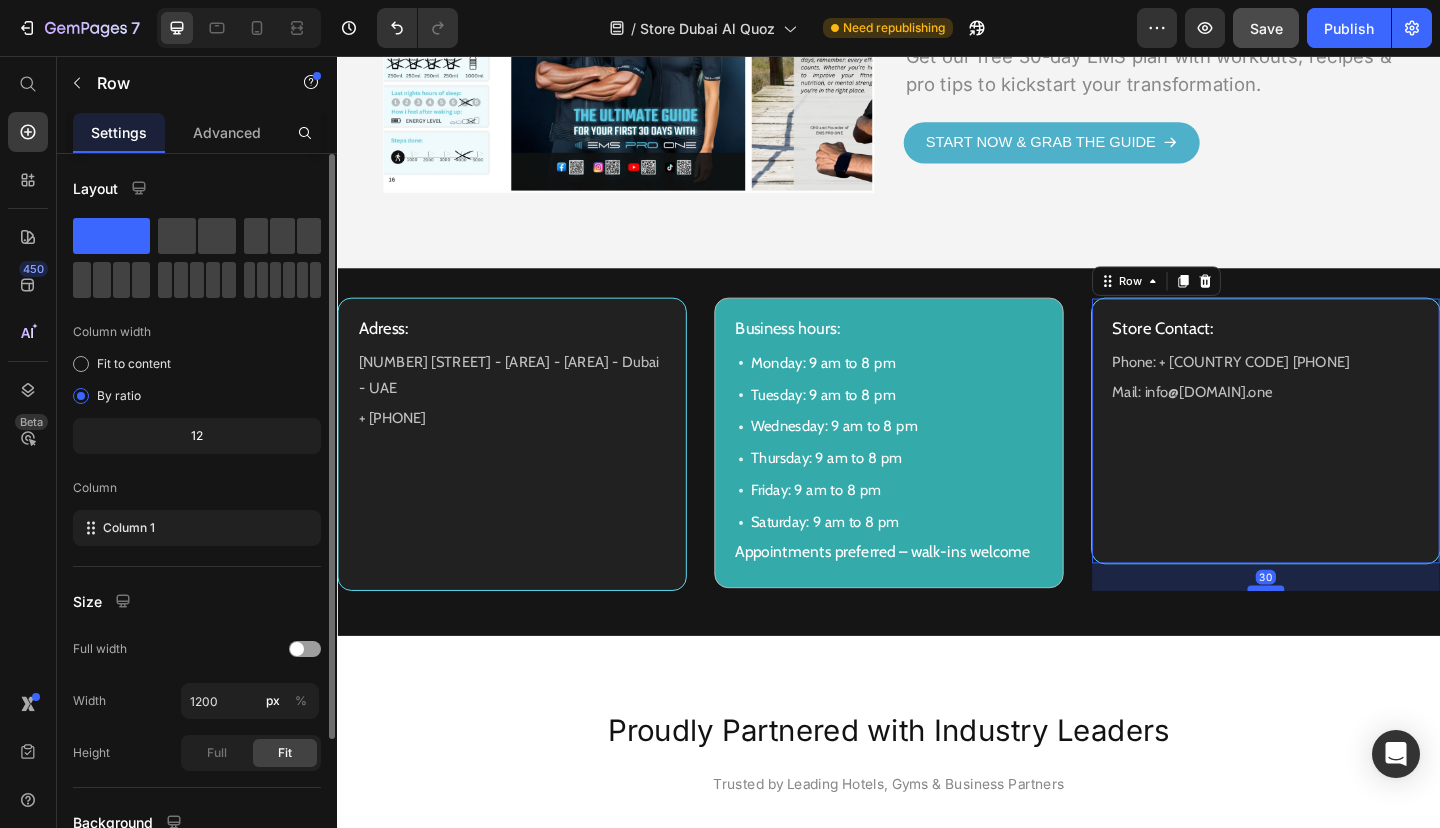 drag, startPoint x: 1352, startPoint y: 715, endPoint x: 1351, endPoint y: 744, distance: 29.017237 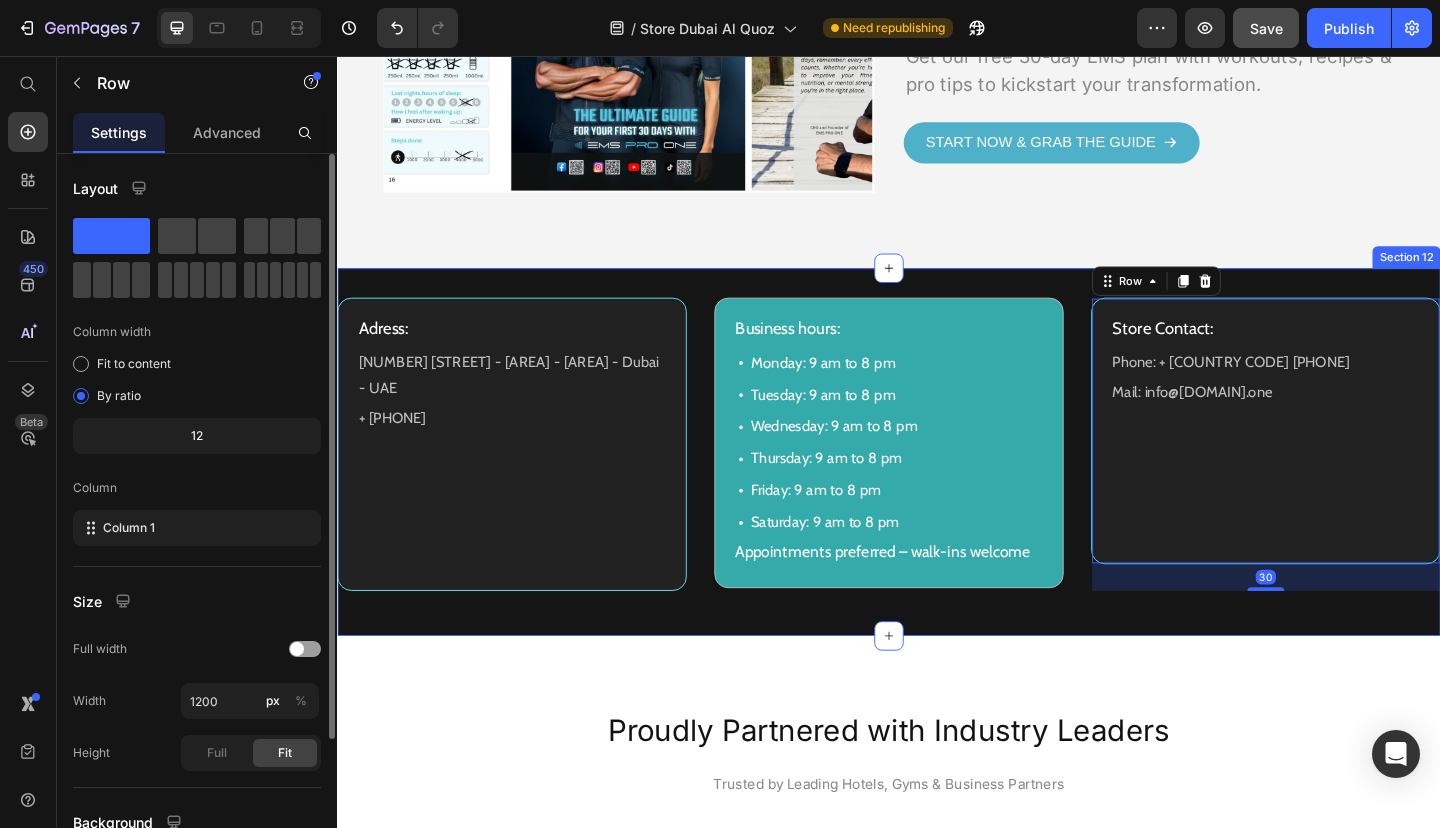 click on "Adress: [NUMBER] [STREET] - [AREA] - [AREA] - Dubai - UAE Text Block + [PHONE] Text Block Row  Business hours: Heading
Monday: 9 am to 8 pm
Tuesday: 9 am to 8 pm
Wednesday: 9 am to 8 pm
Thursday: 9 am to 8 pm
Friday: 9 am to 8 pm
Saturday: 9 am to 8 pm Item List Appointments preferred – walk-ins welcome Heading Row Store Contact: Heading Phone: + [PHONE] Text Block Mail: info@[DOMAIN].one Text Block Row   30 Row Row Section 12" at bounding box center [937, 487] 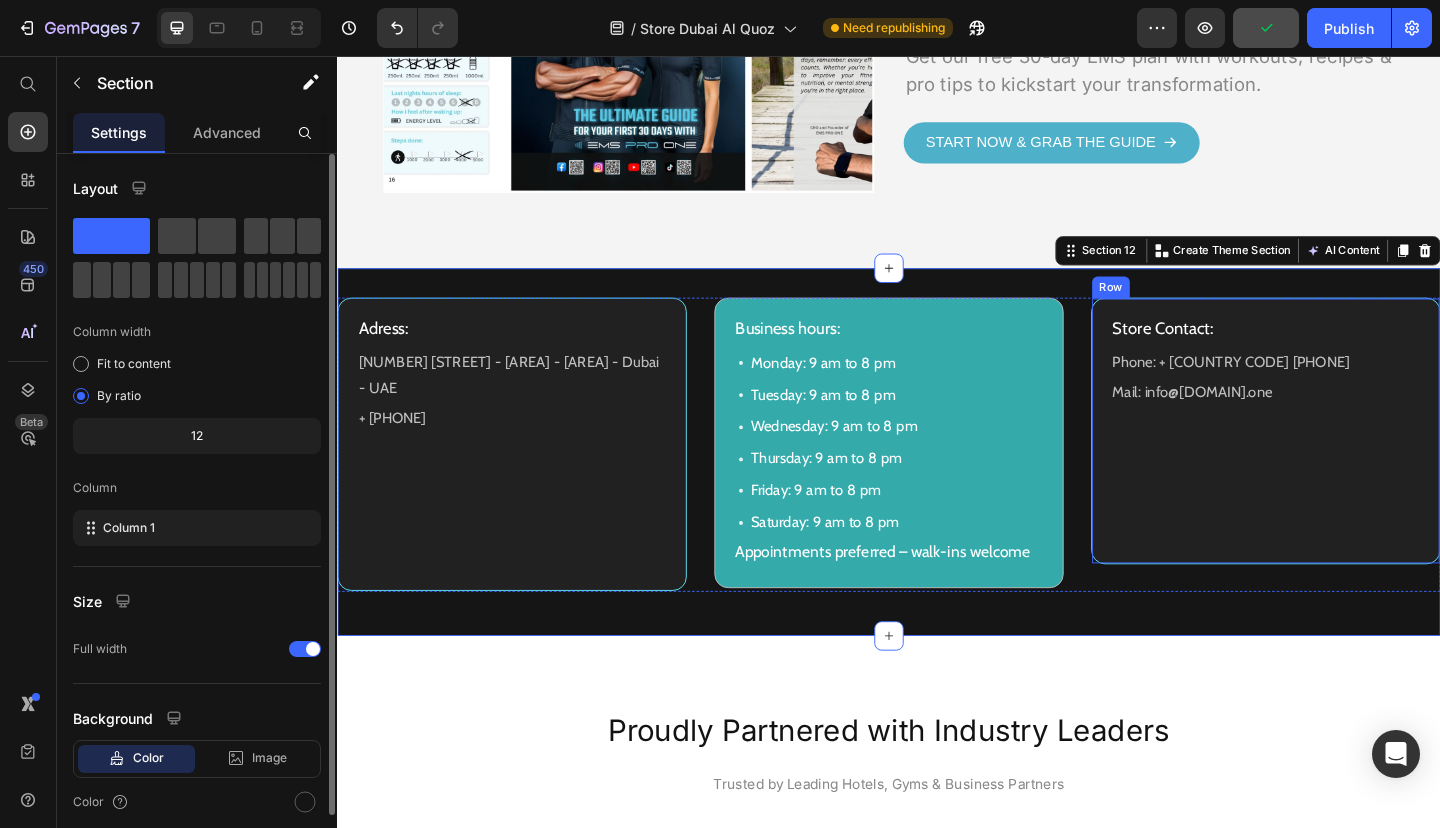 click on "Store Contact: Heading Phone: + [COUNTRY CODE] [PHONE] Text Block Mail: [EMAIL] Text Block Row" at bounding box center [1347, 464] 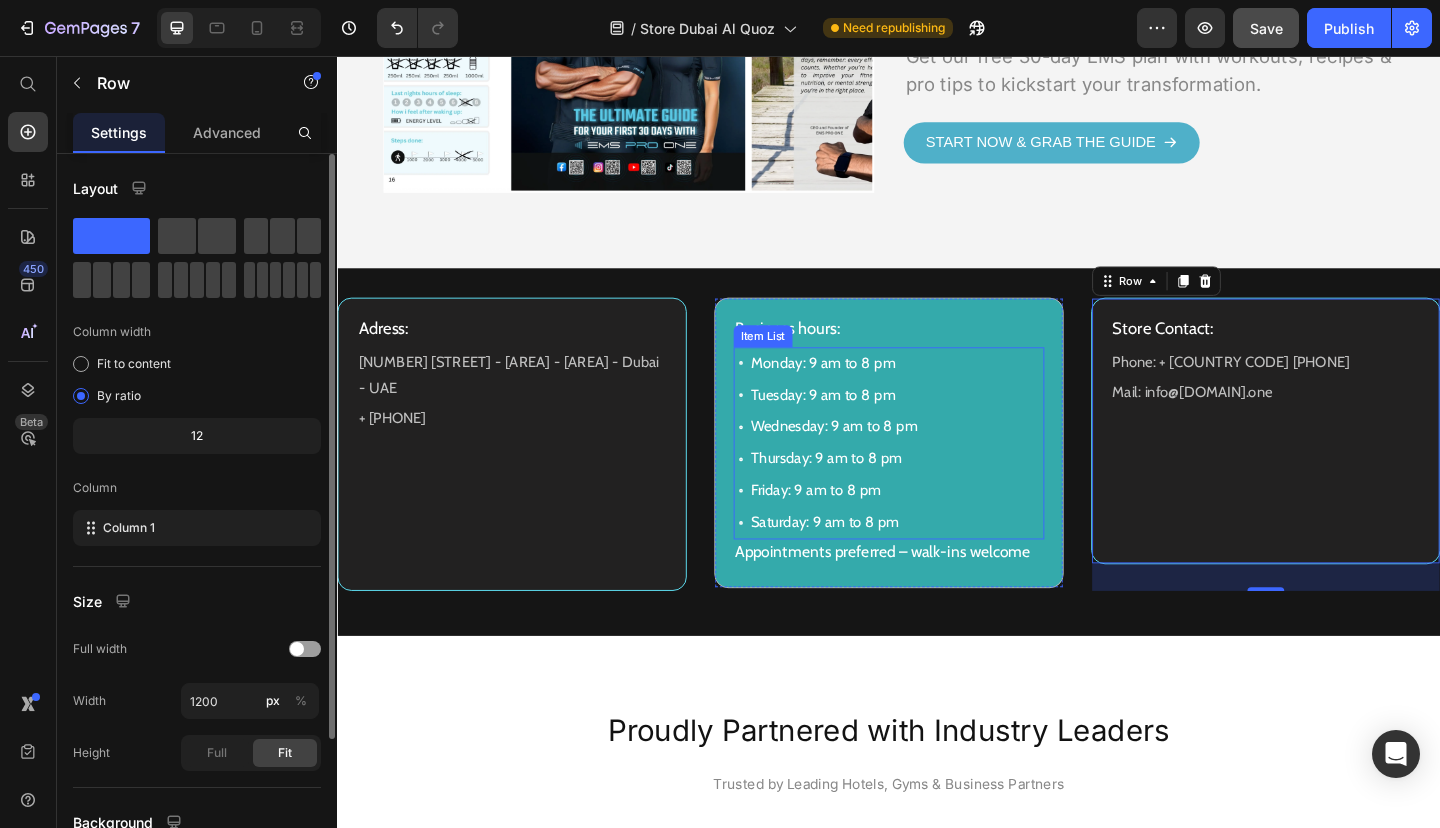 click on "Monday: 9 am to 8 pm
Tuesday: 9 am to 8 pm
Wednesday: 9 am to 8 pm
Thursday: 9 am to 8 pm
Friday: 9 am to 8 pm
Saturday: 9 am to 8 pm" at bounding box center [937, 477] 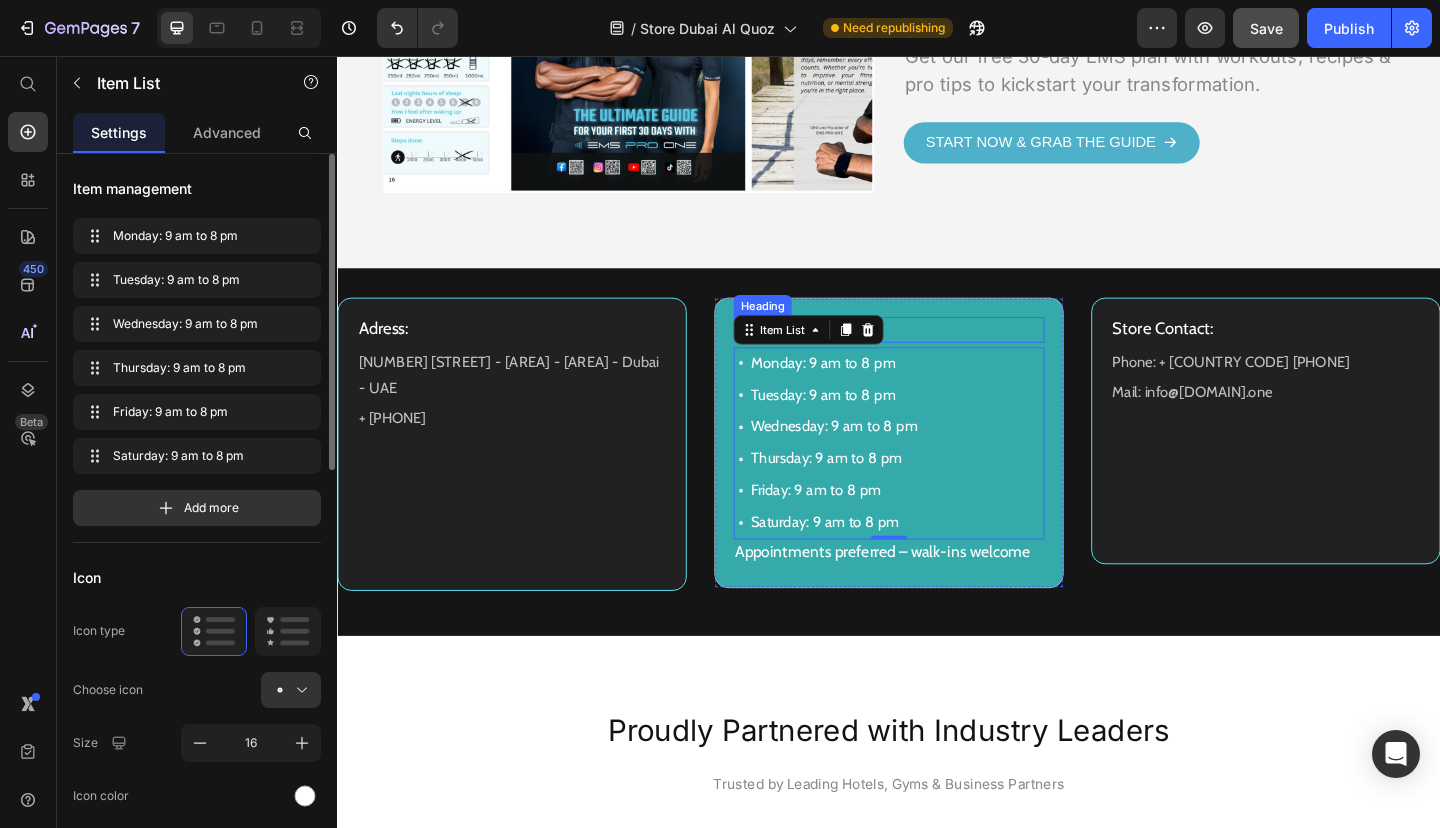 click on "Business hours:" at bounding box center (937, 353) 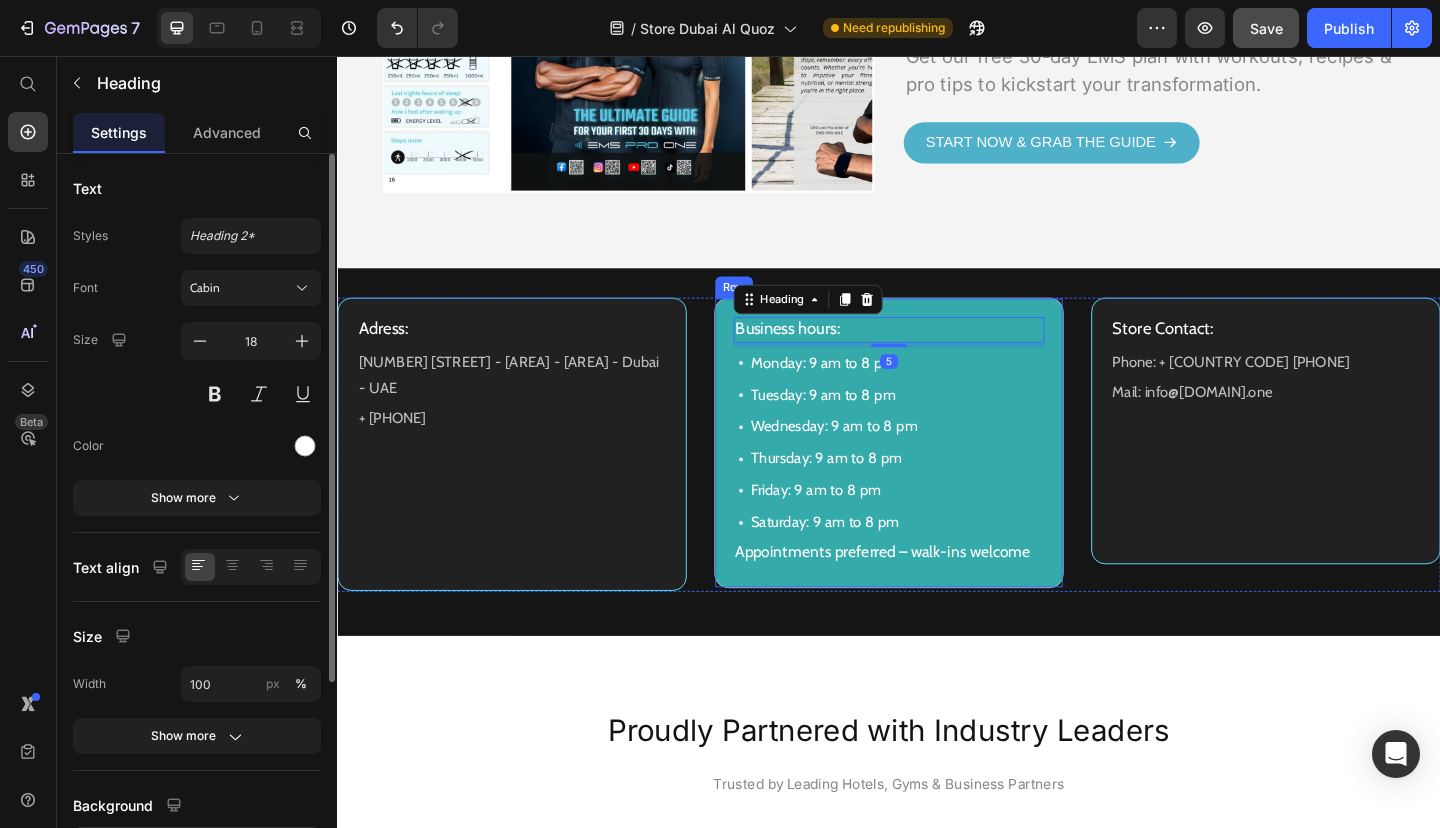 click on "Business hours: Heading   5
Monday: 9 am to 8 pm
Tuesday: 9 am to 8 pm
Wednesday: 9 am to 8 pm
Thursday: 9 am to 8 pm
Friday: 9 am to 8 pm
Saturday: 9 am to 8 pm Item List Appointments preferred – walk-ins welcome Heading Row" at bounding box center [937, 477] 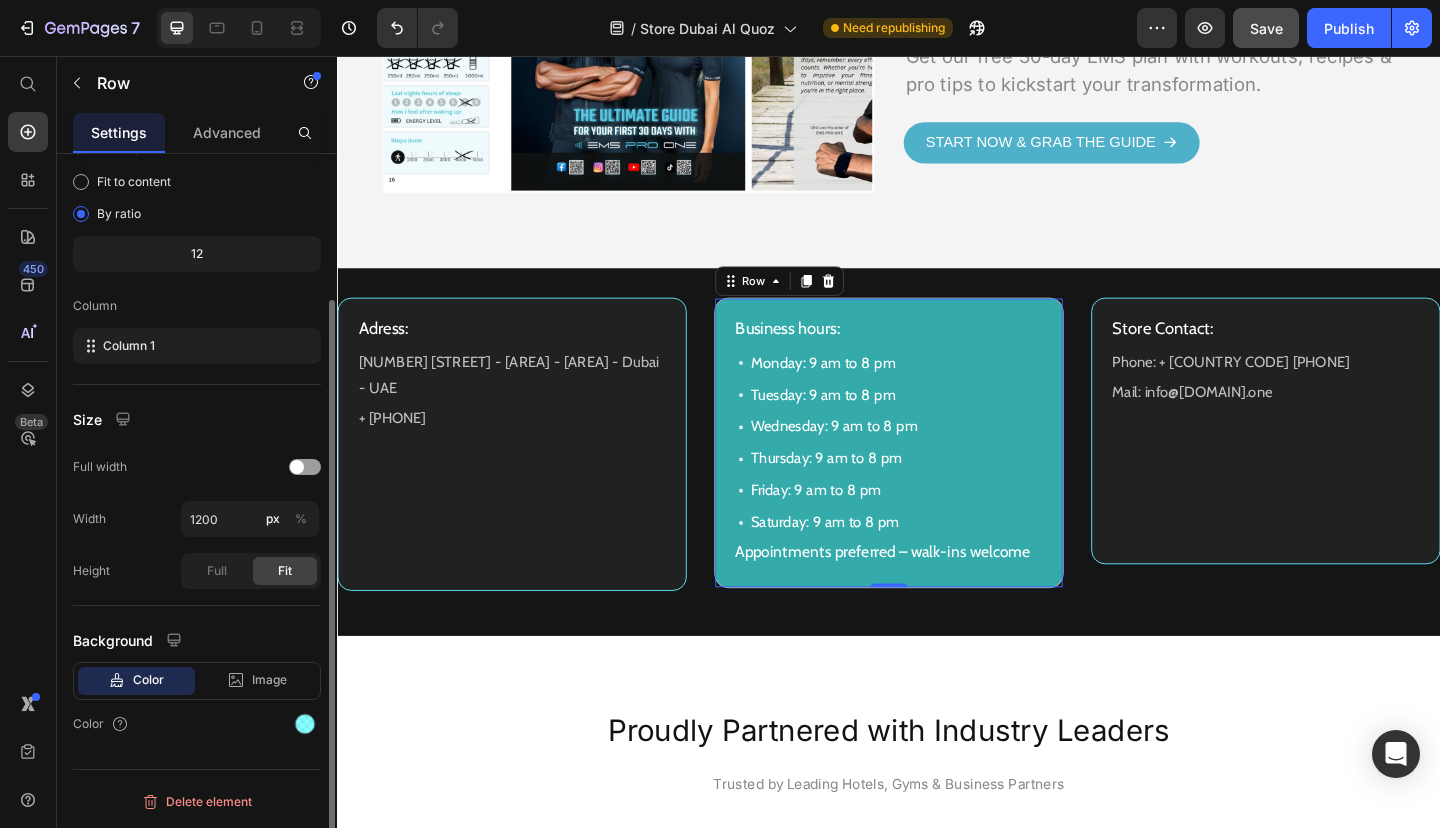 scroll, scrollTop: 183, scrollLeft: 0, axis: vertical 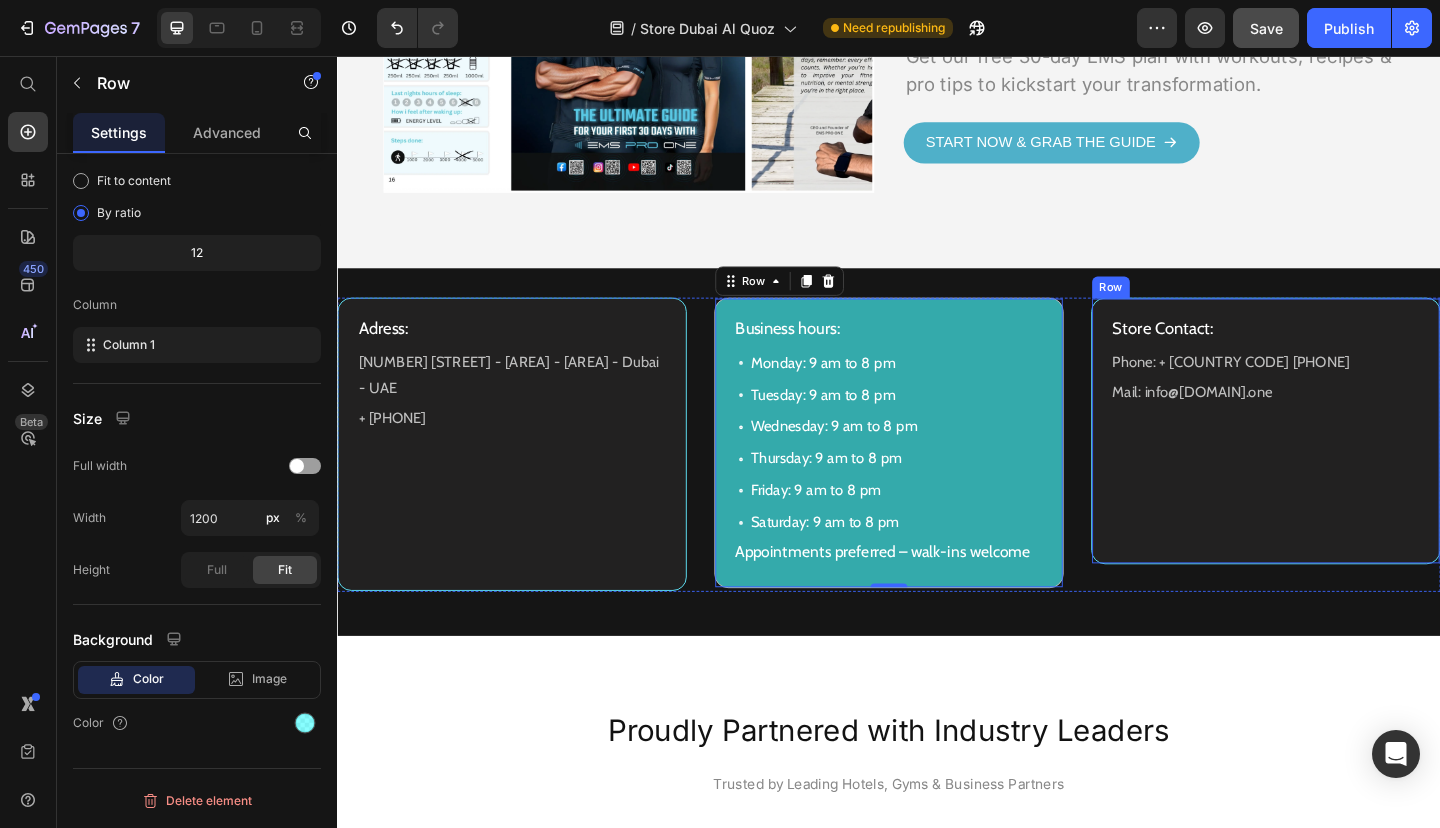 click on "Store Contact: Heading Phone: + [COUNTRY CODE] [PHONE] Text Block Mail: [EMAIL] Text Block Row" at bounding box center [1347, 464] 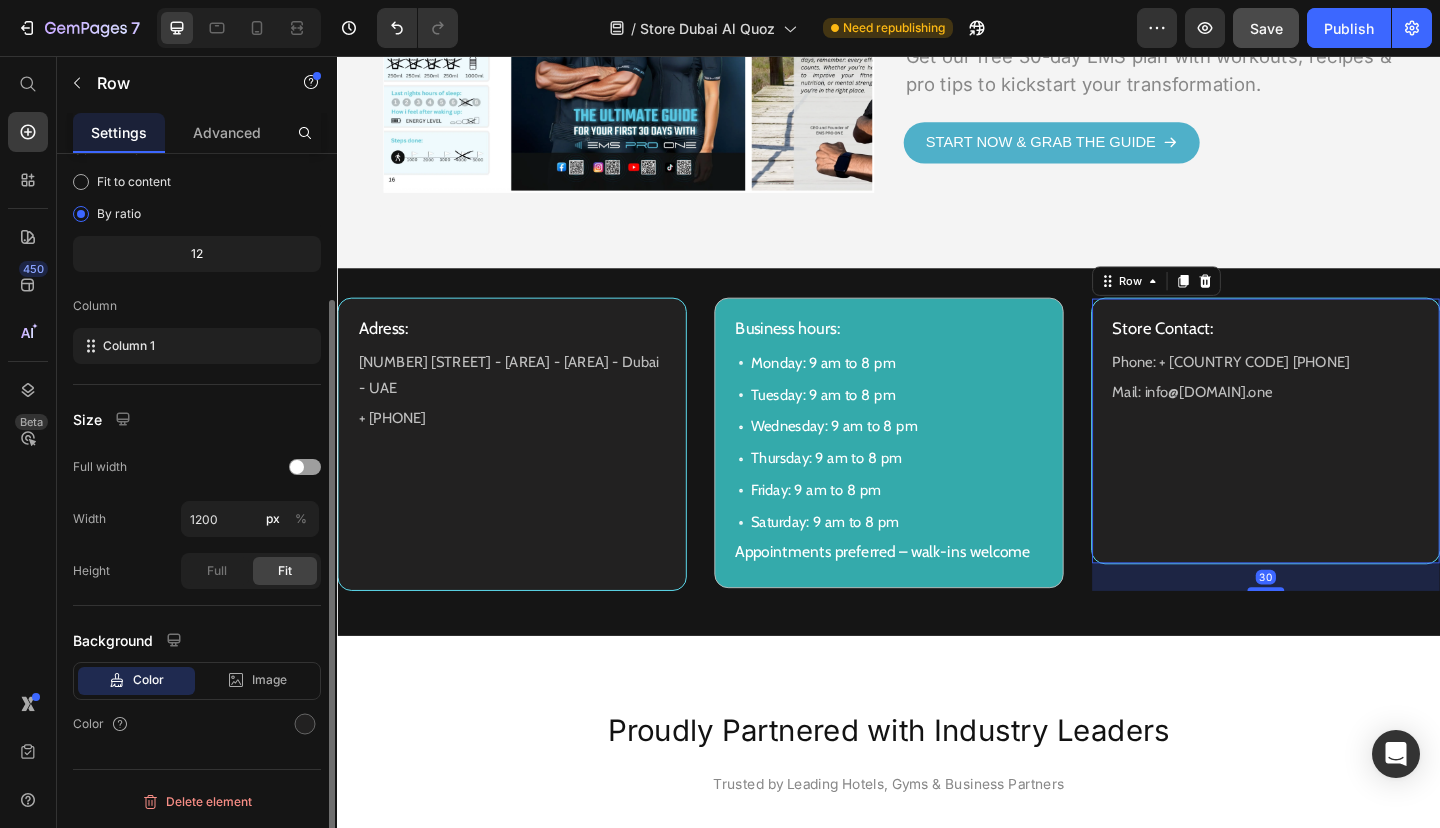 scroll, scrollTop: 182, scrollLeft: 0, axis: vertical 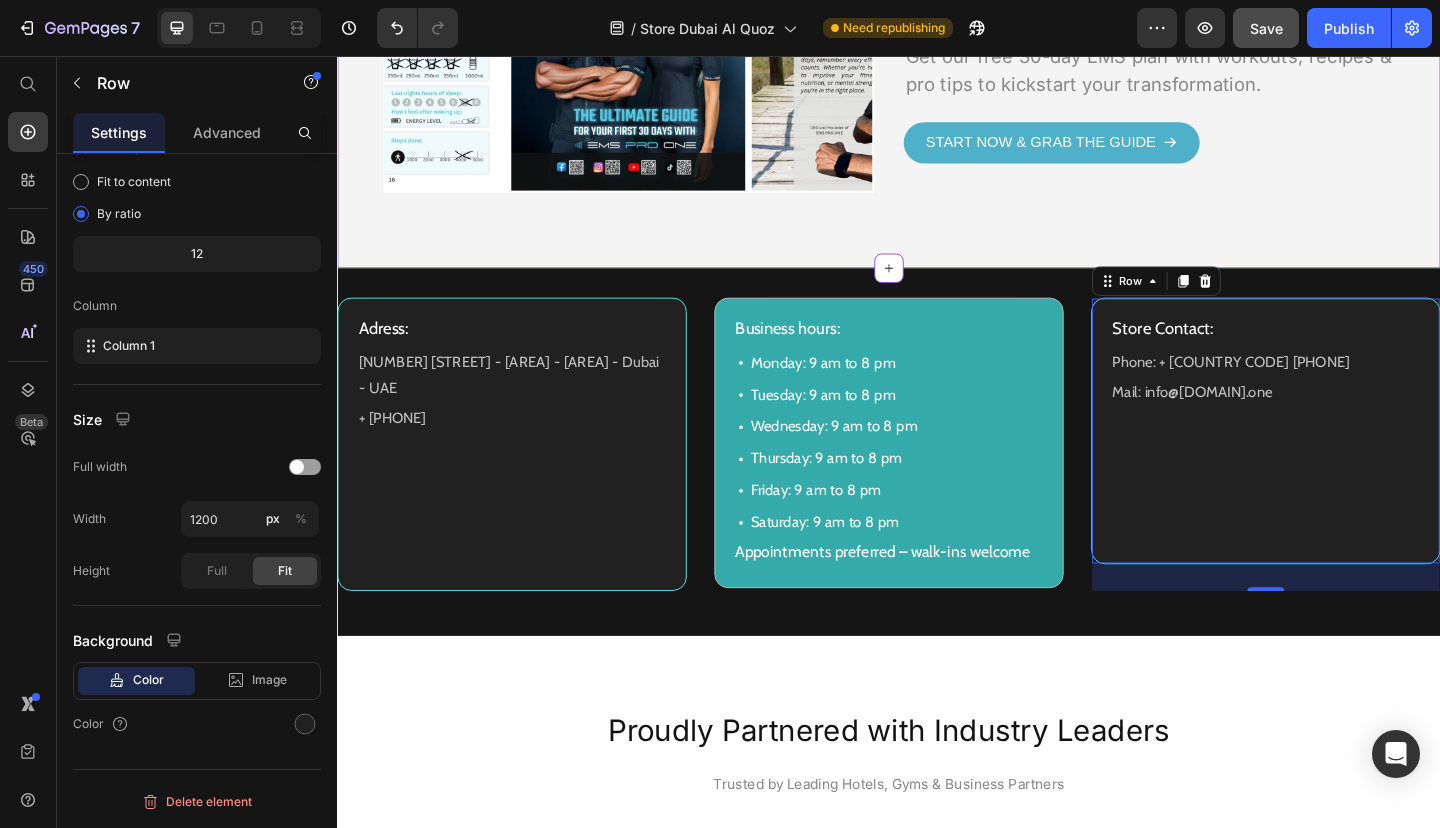 click on "30 Days to Power – Free Challenge Guide   Not ready to decide? Heading Get our free 30-day EMS plan with workouts, recipes & pro tips to kickstart your transformation. Text Block
Start now & grab the guide Button" at bounding box center (1220, 24) 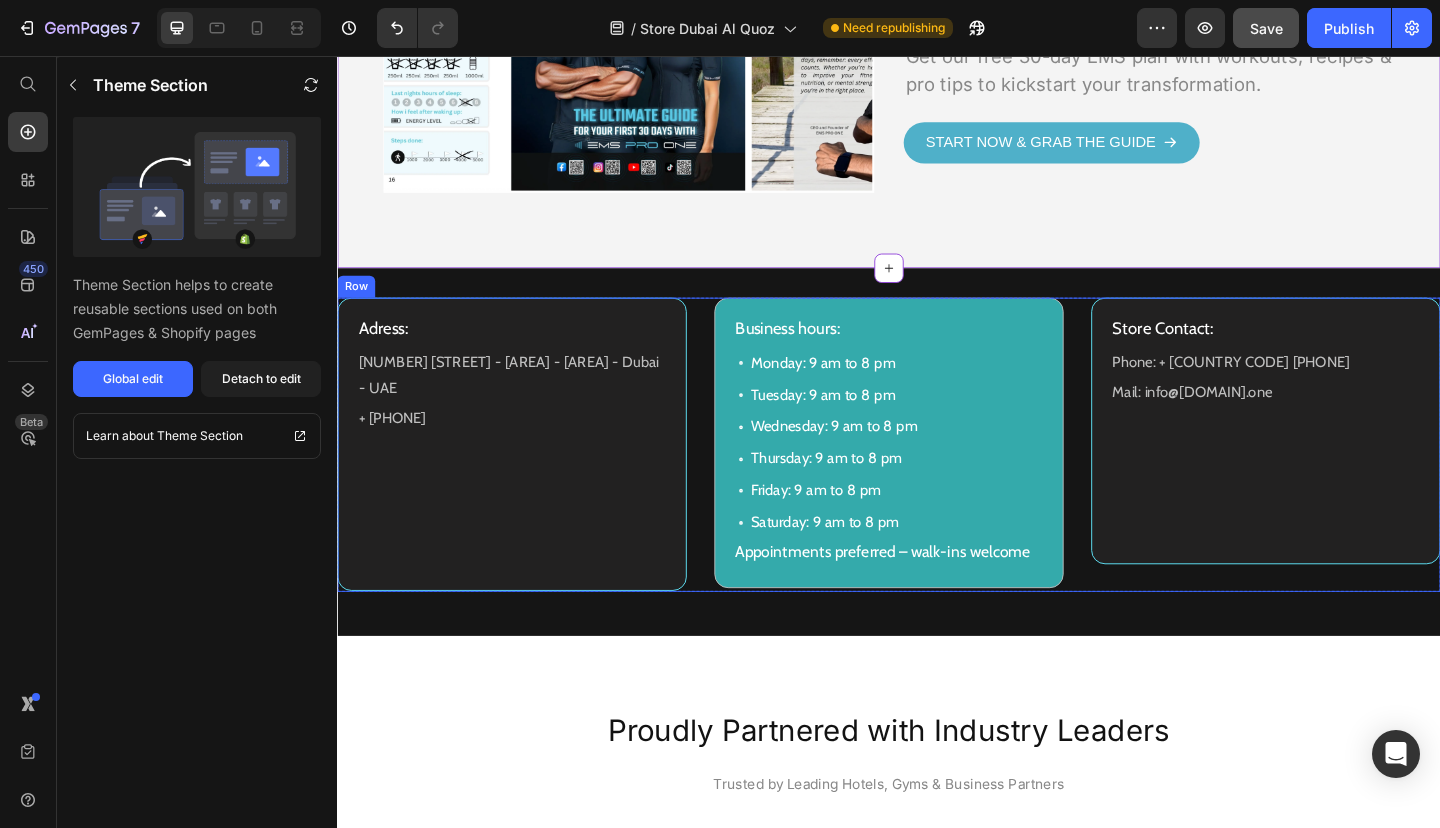 scroll, scrollTop: 4352, scrollLeft: 0, axis: vertical 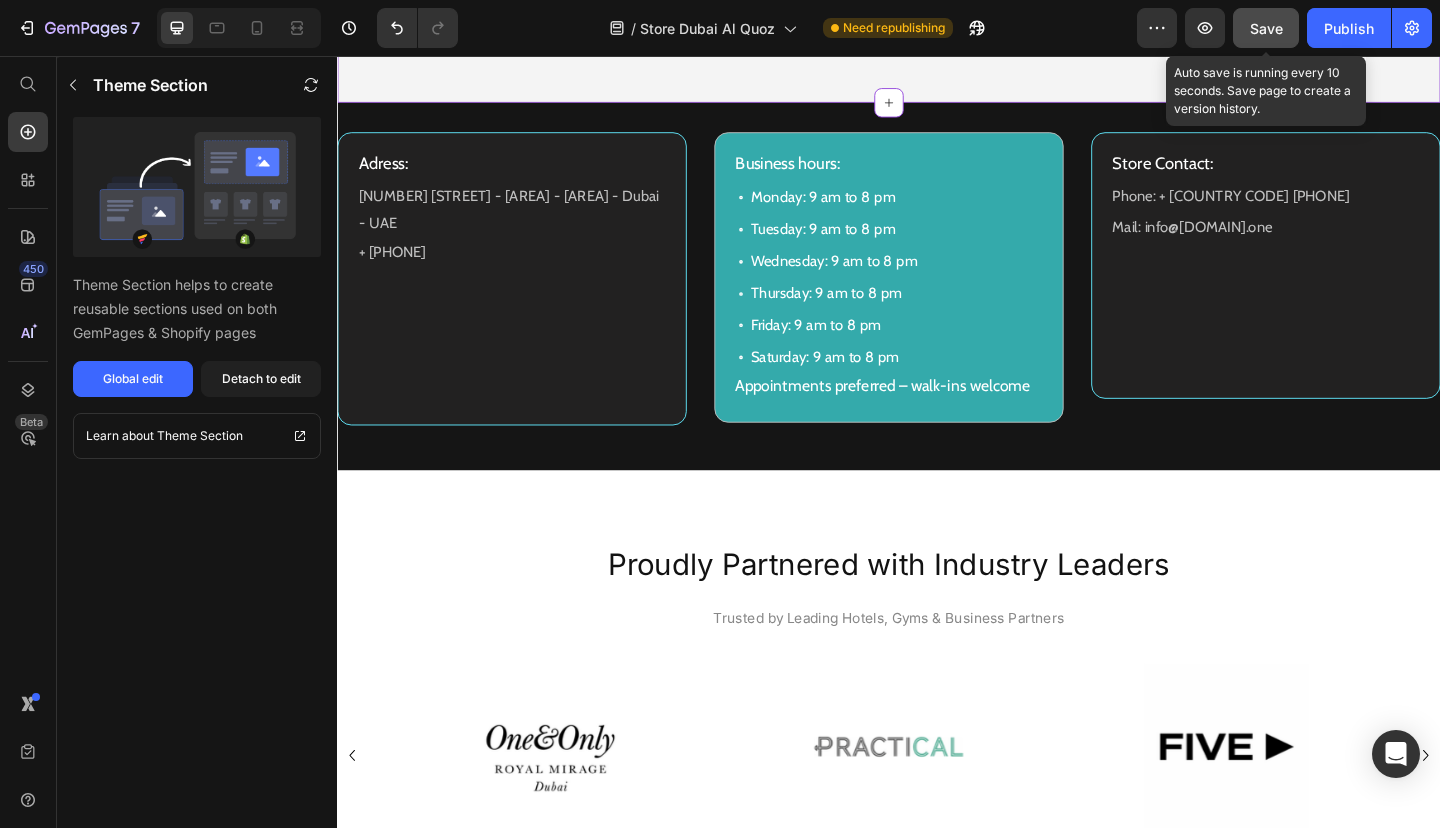 click on "Save" at bounding box center (1266, 28) 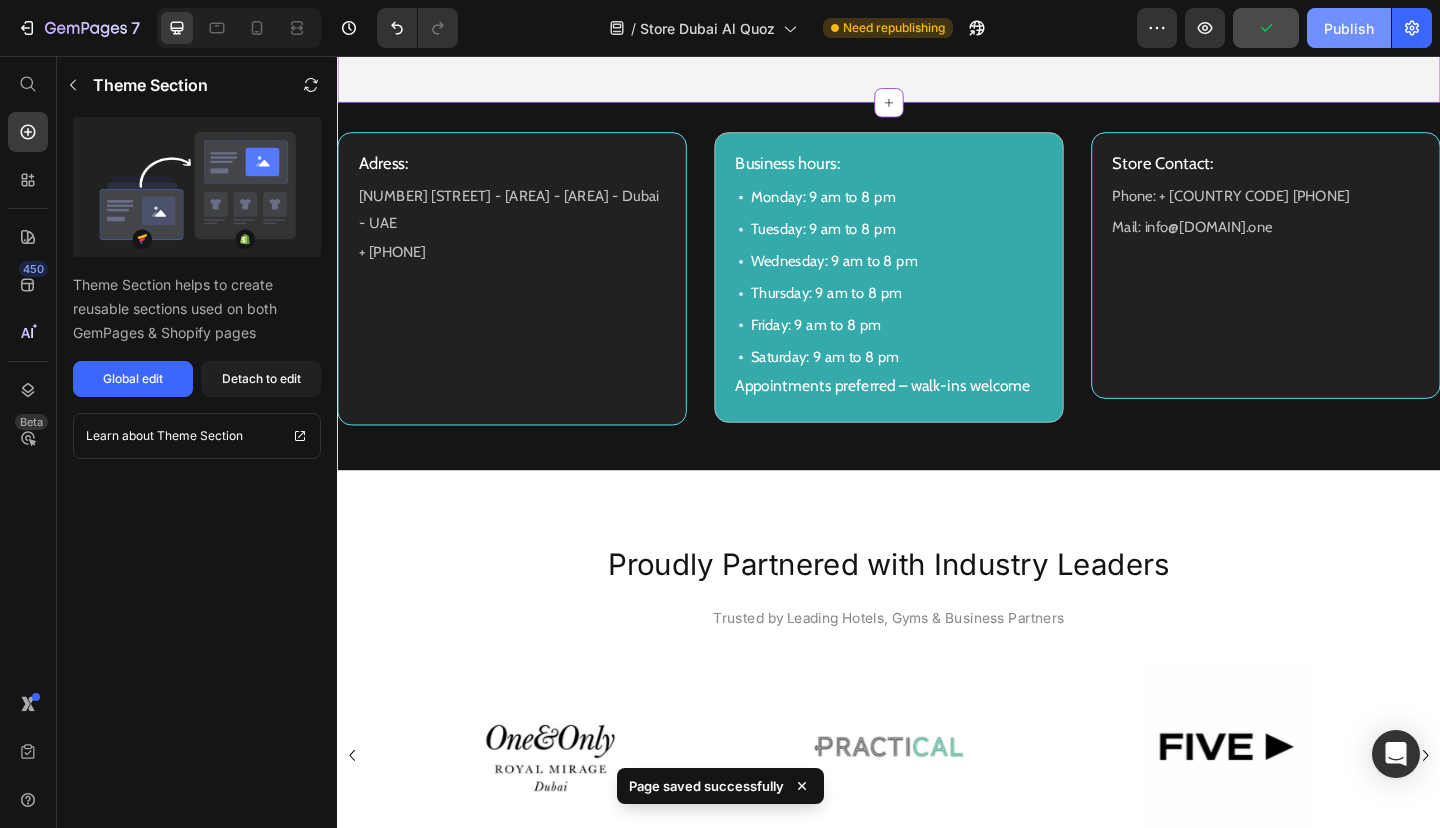 click on "Publish" at bounding box center (1349, 28) 